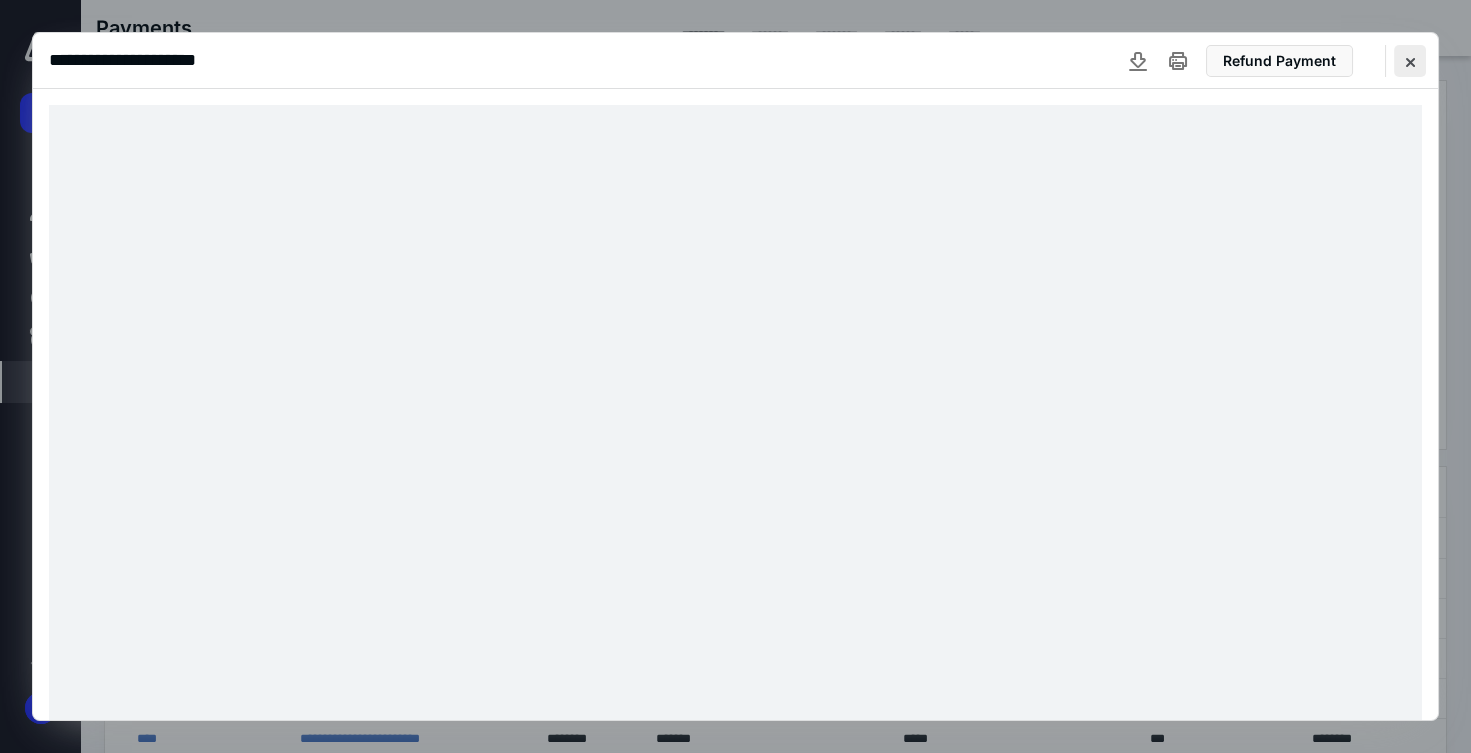 scroll, scrollTop: 0, scrollLeft: 0, axis: both 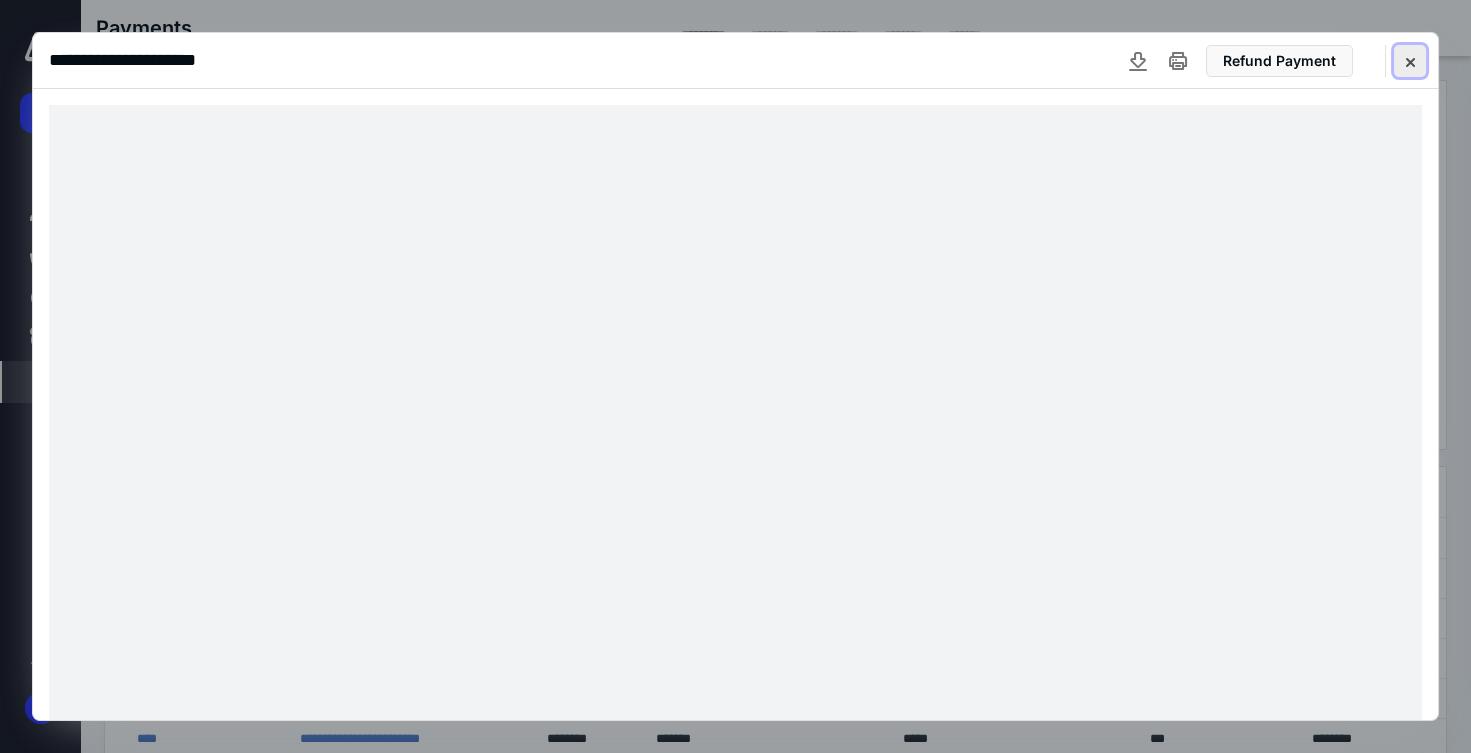 click at bounding box center [1410, 61] 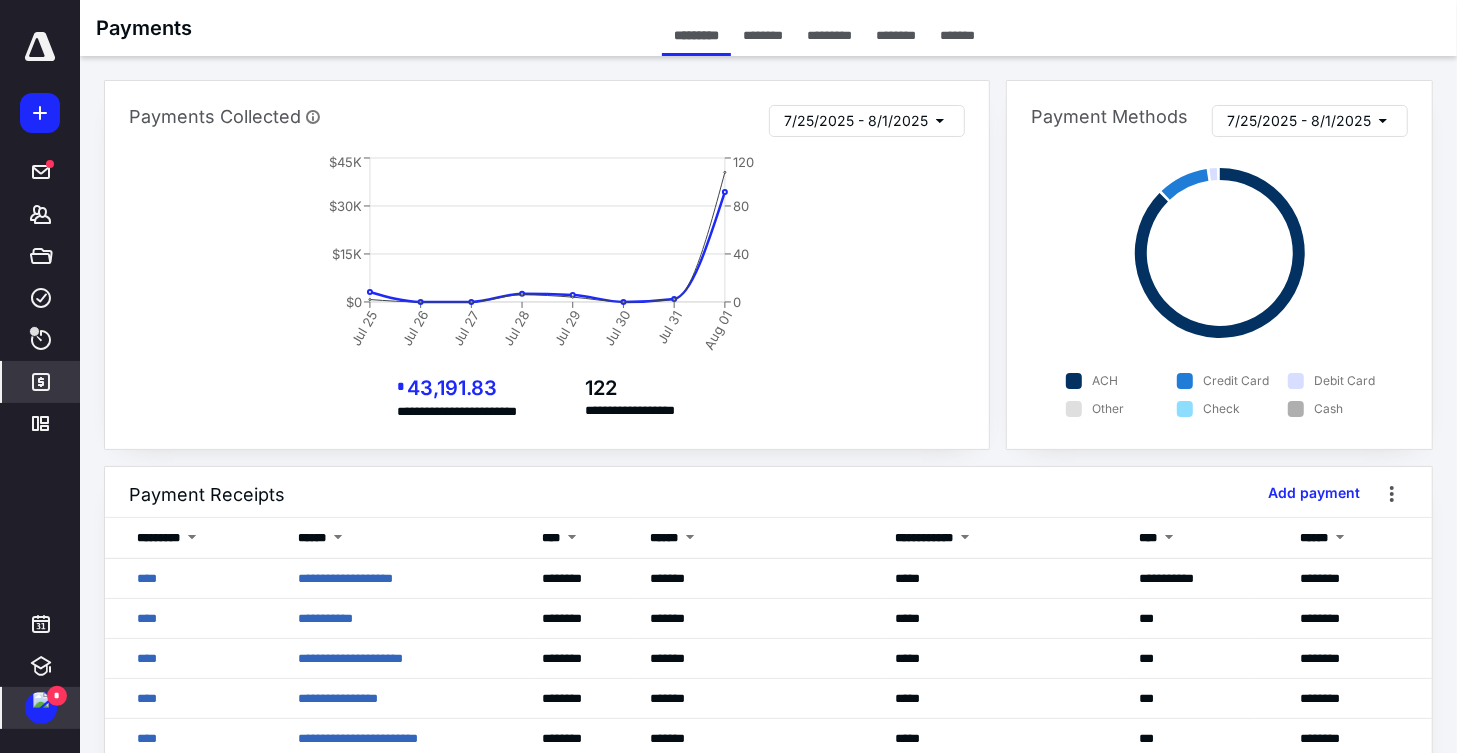 drag, startPoint x: 49, startPoint y: 690, endPoint x: 77, endPoint y: 654, distance: 45.607018 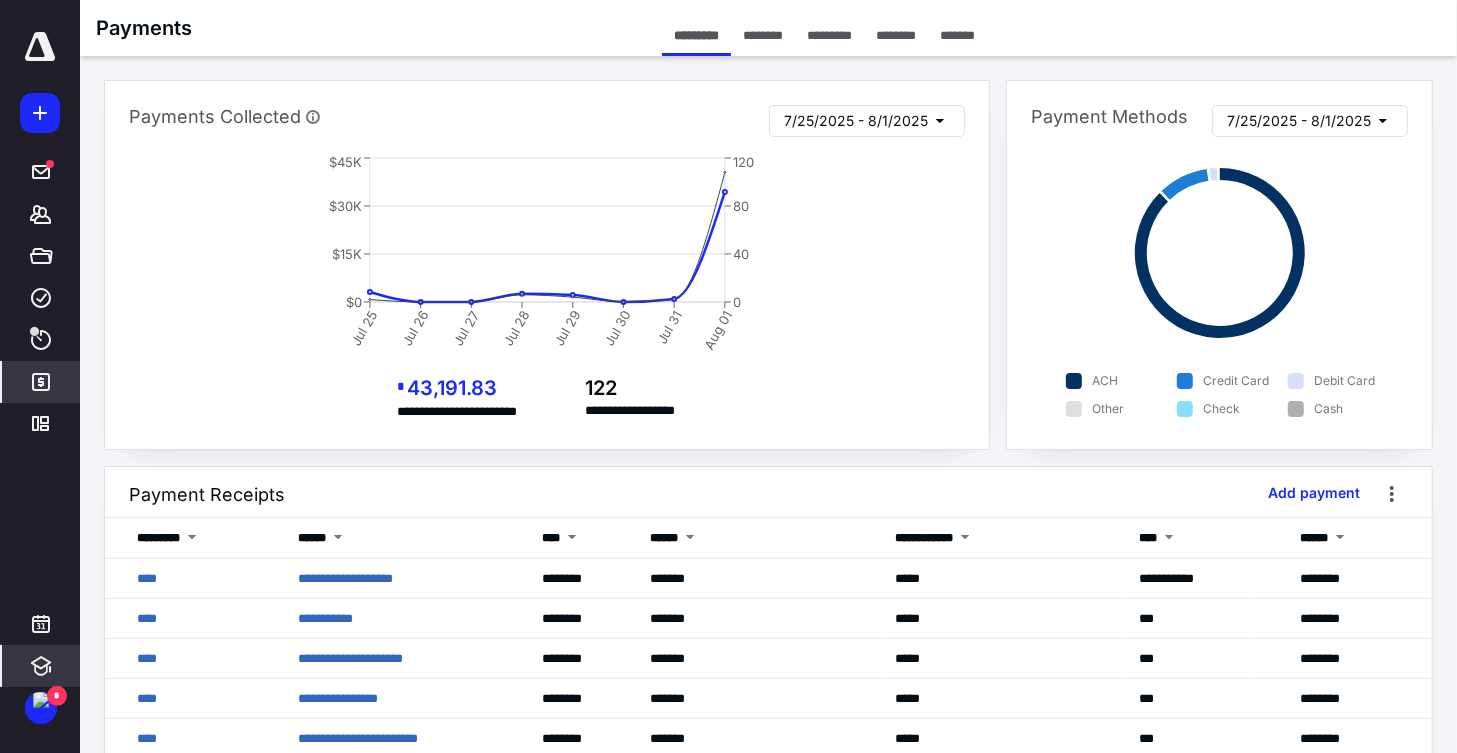 click on "*" at bounding box center [57, 696] 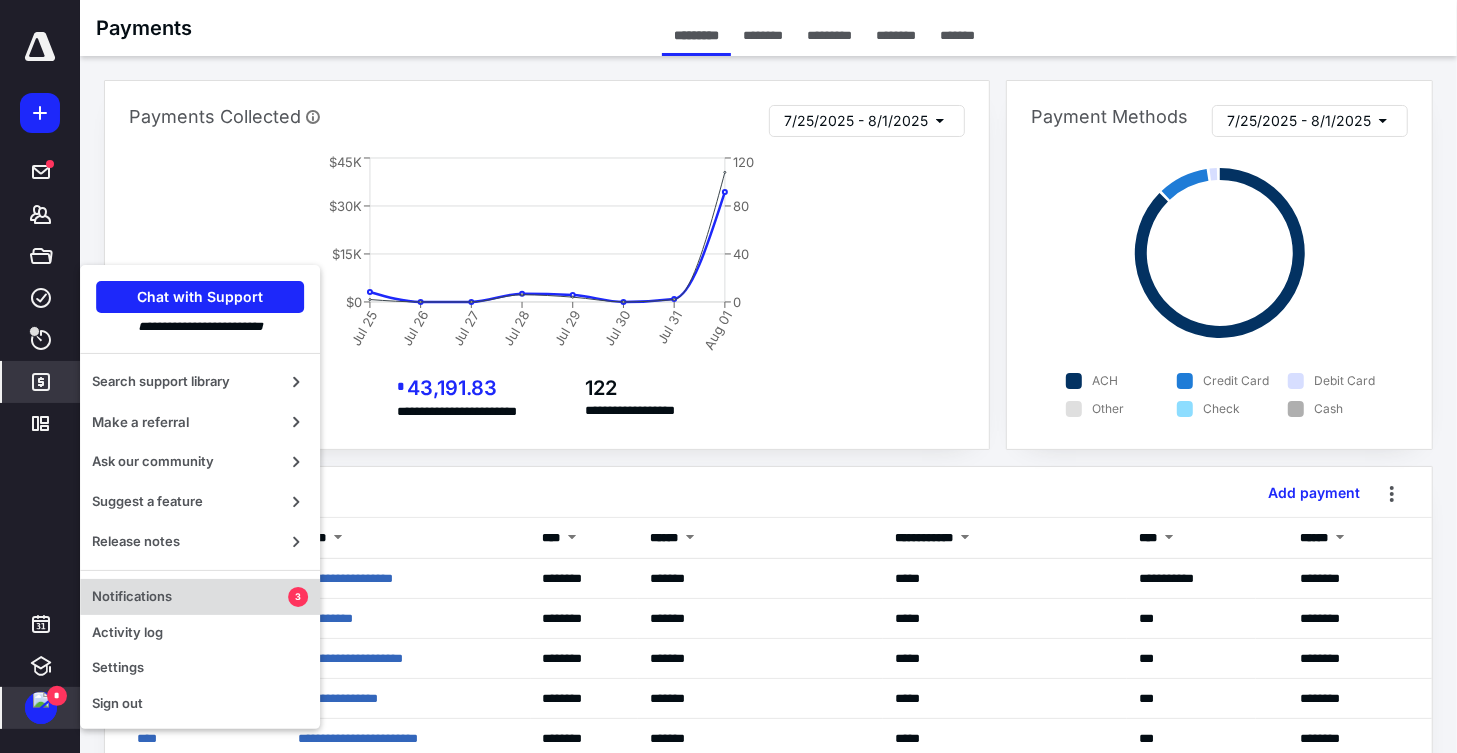 click on "Notifications" at bounding box center (190, 597) 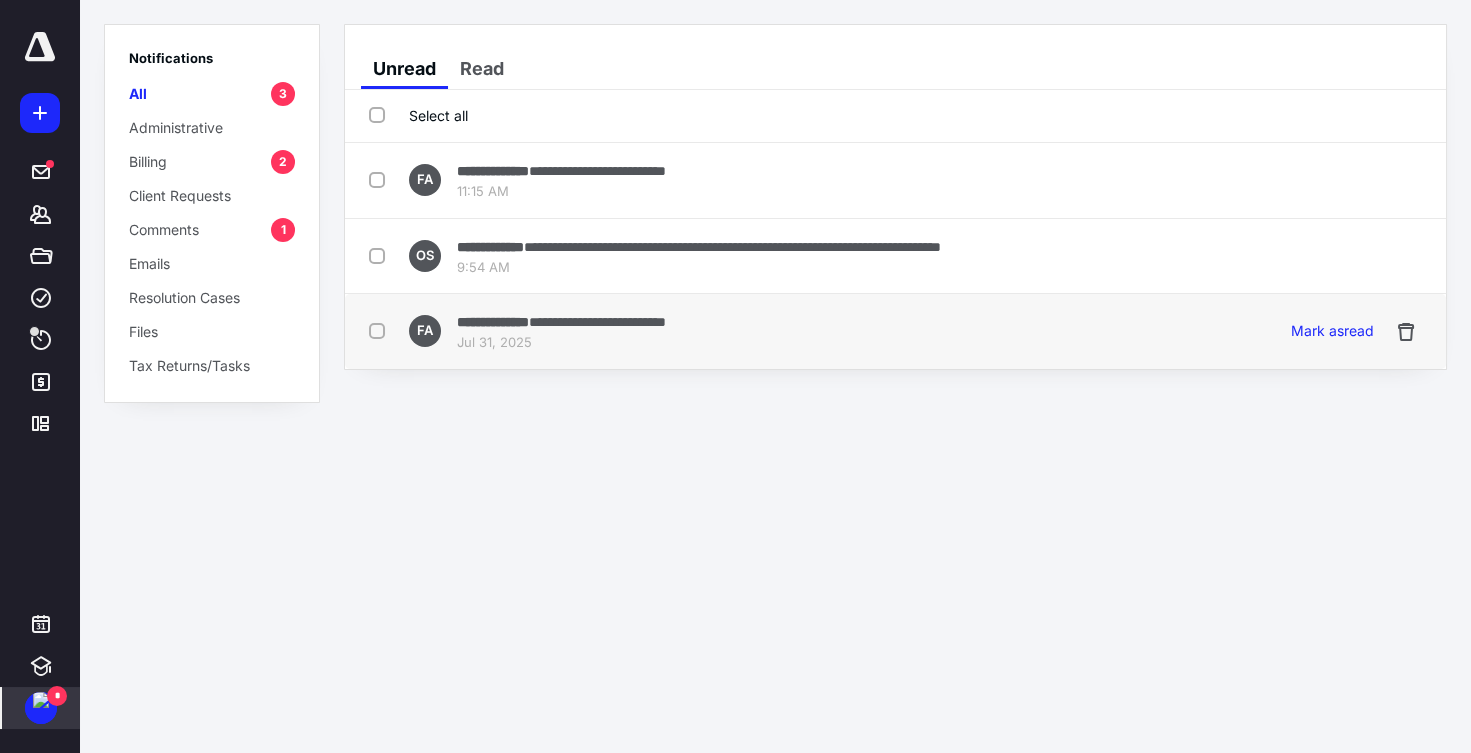 click on "**********" at bounding box center [597, 322] 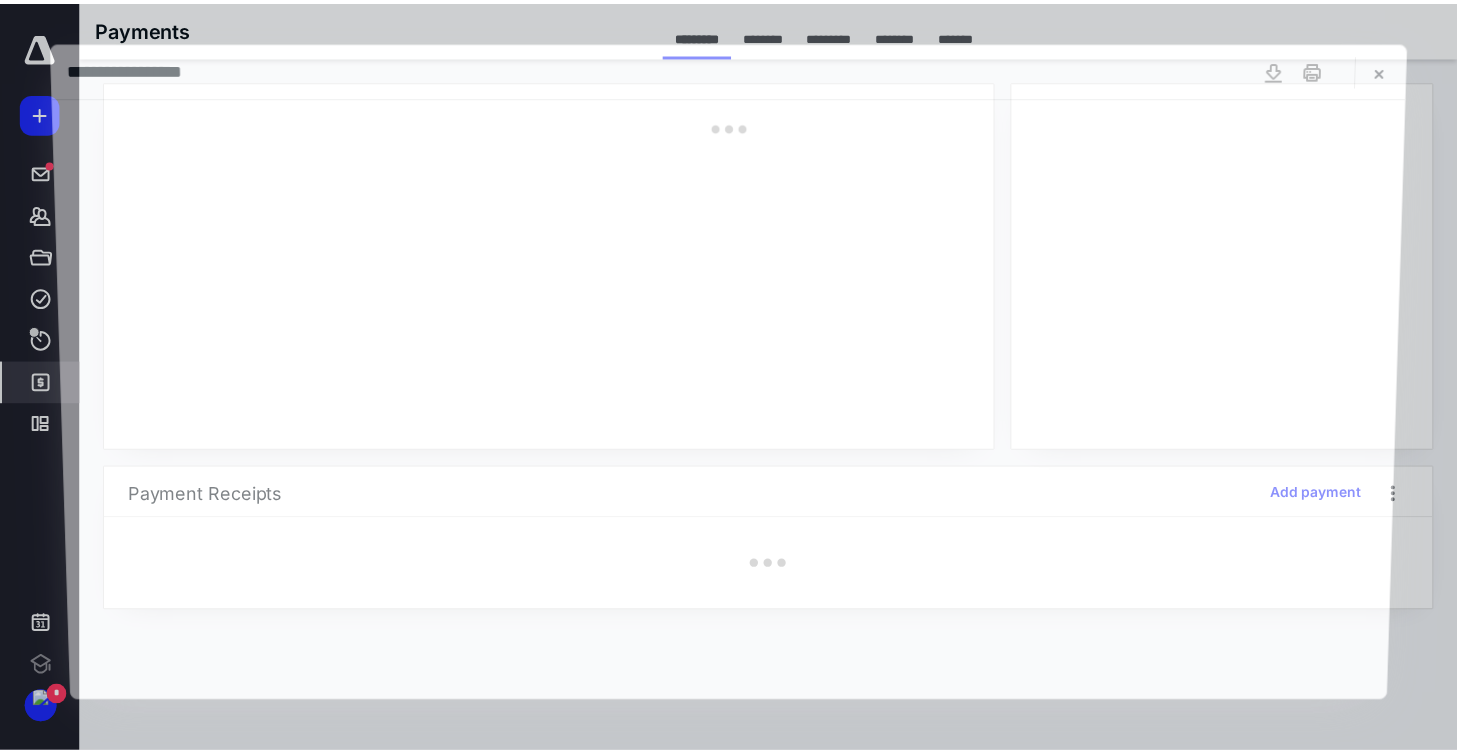 scroll, scrollTop: 0, scrollLeft: 0, axis: both 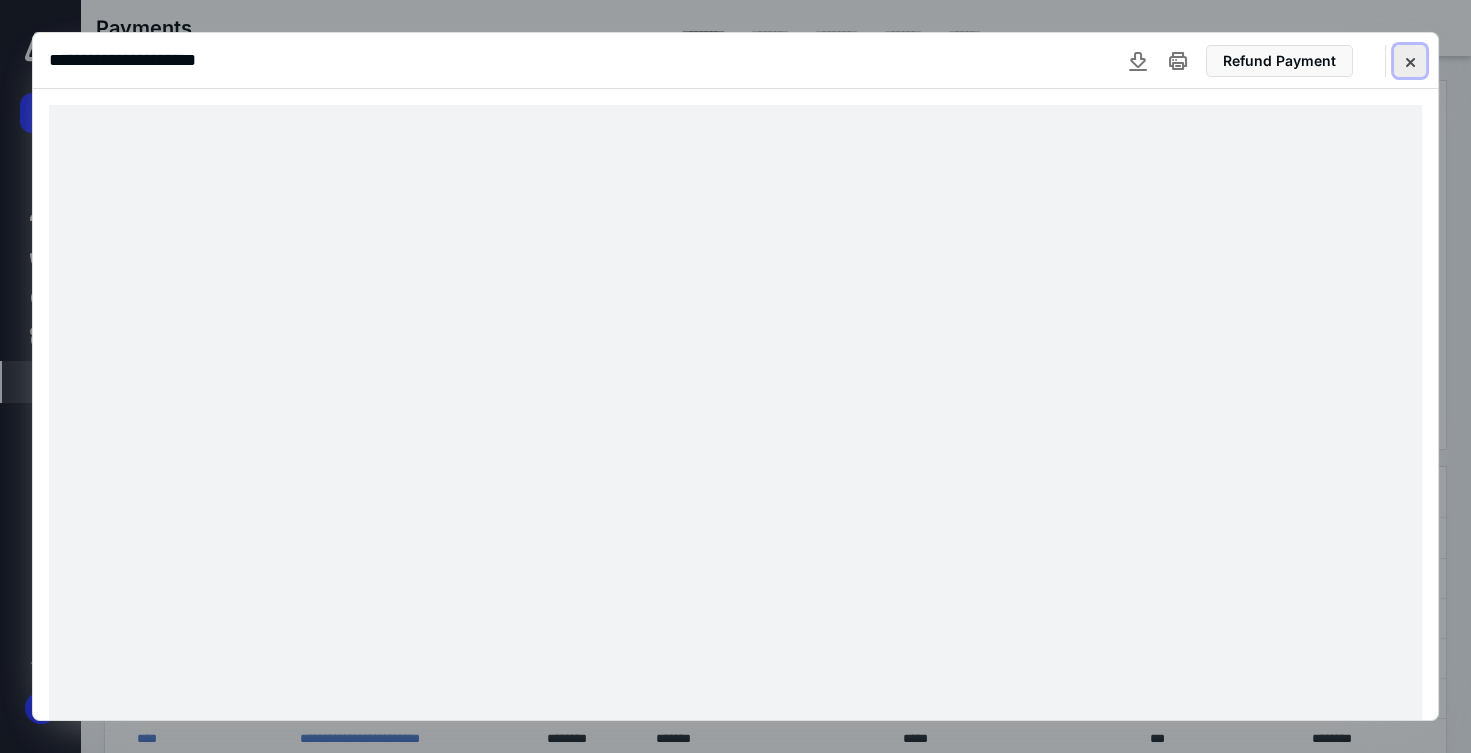 click at bounding box center (1410, 61) 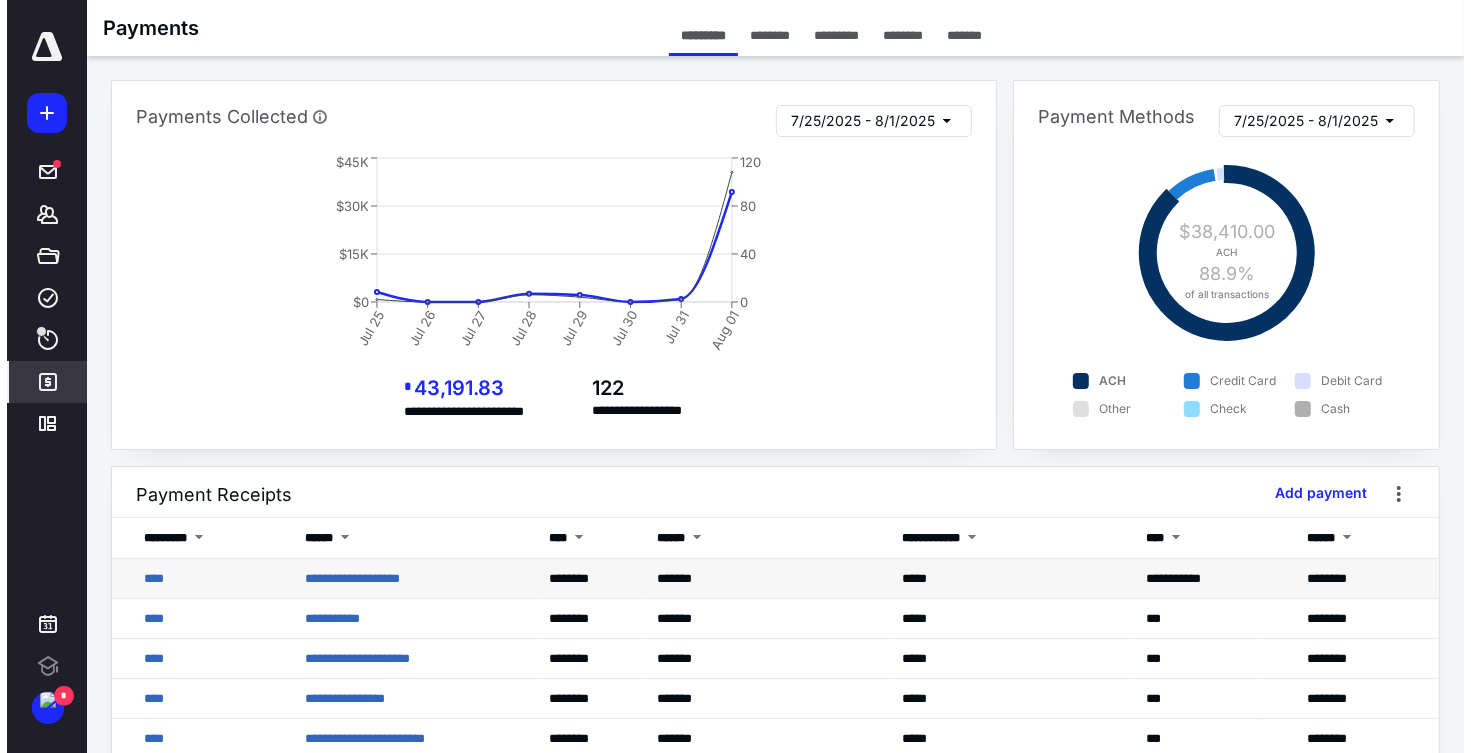 scroll, scrollTop: 0, scrollLeft: 0, axis: both 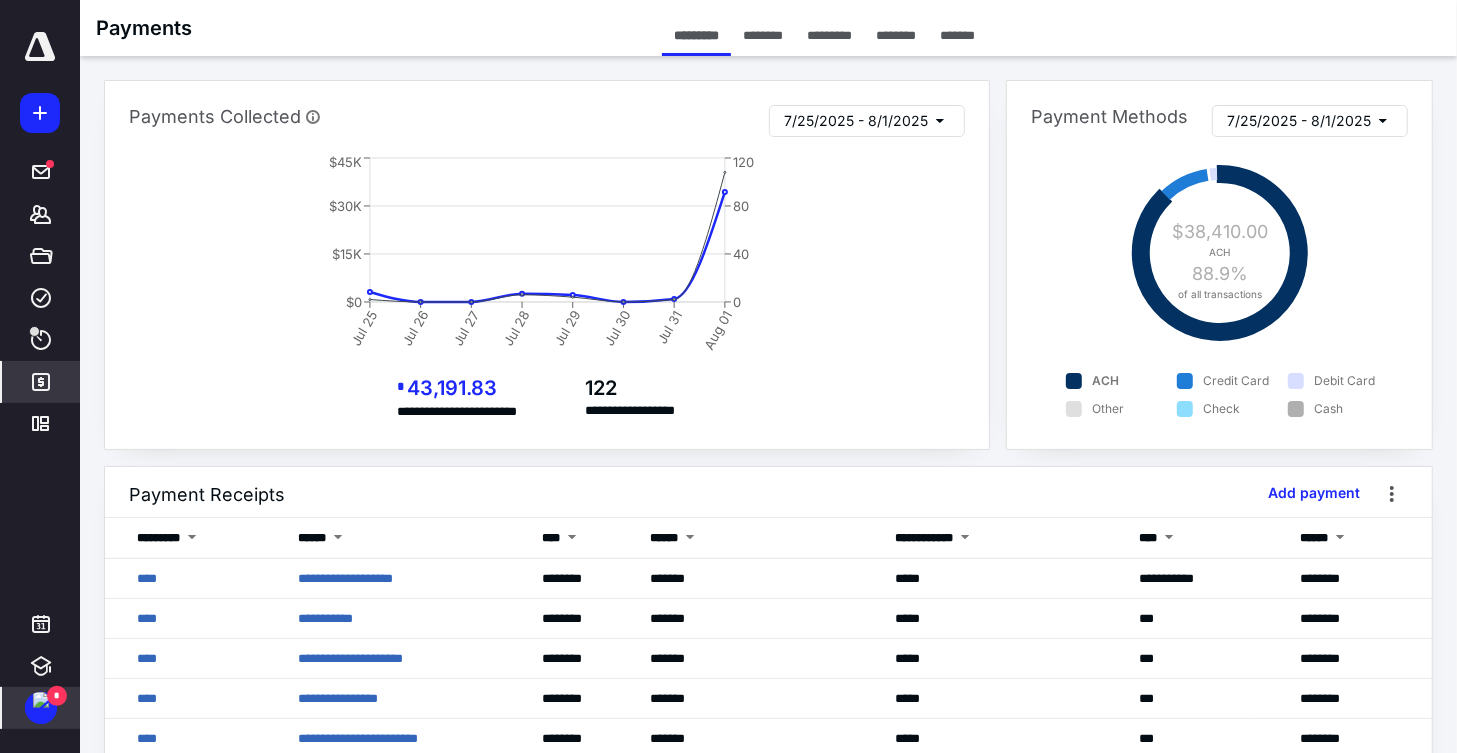 click on "*" at bounding box center (41, 708) 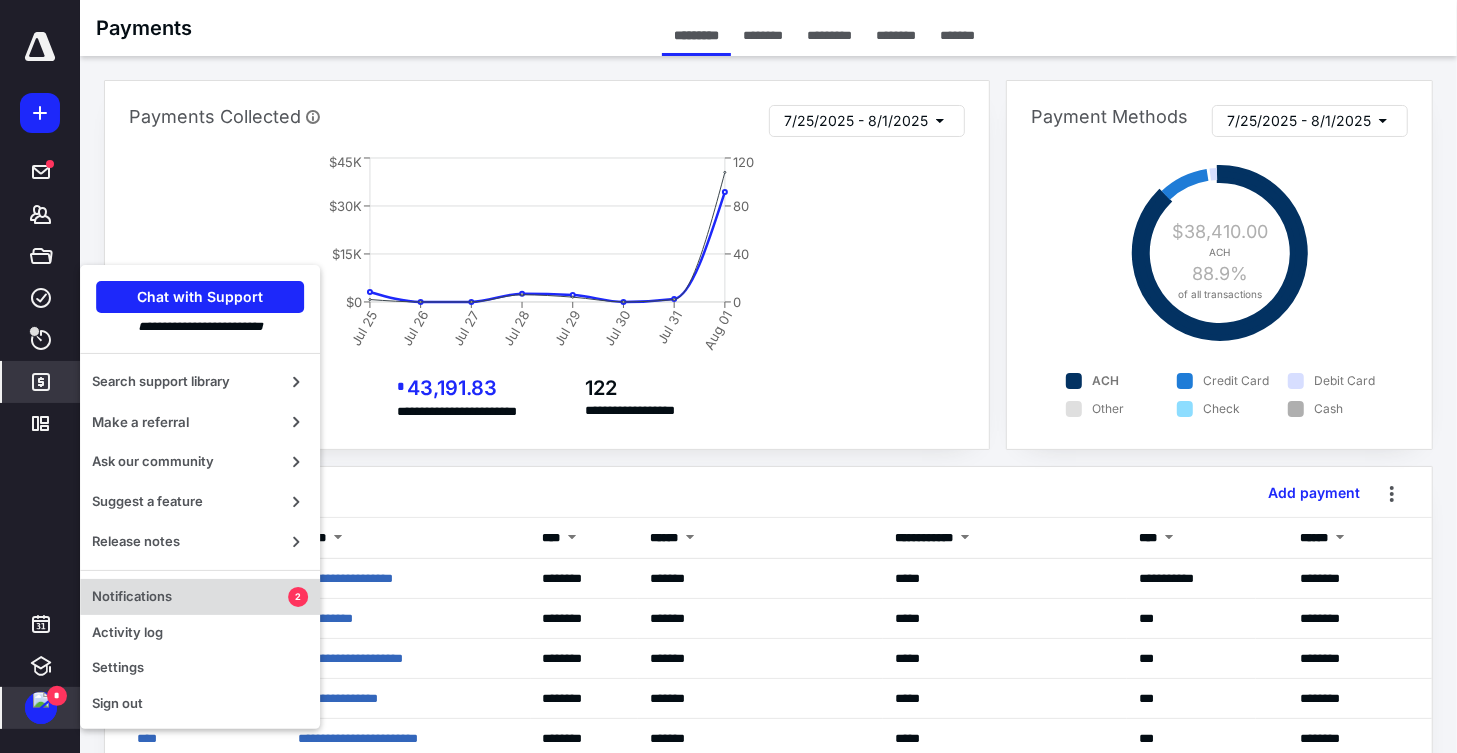 click on "Notifications" at bounding box center (190, 597) 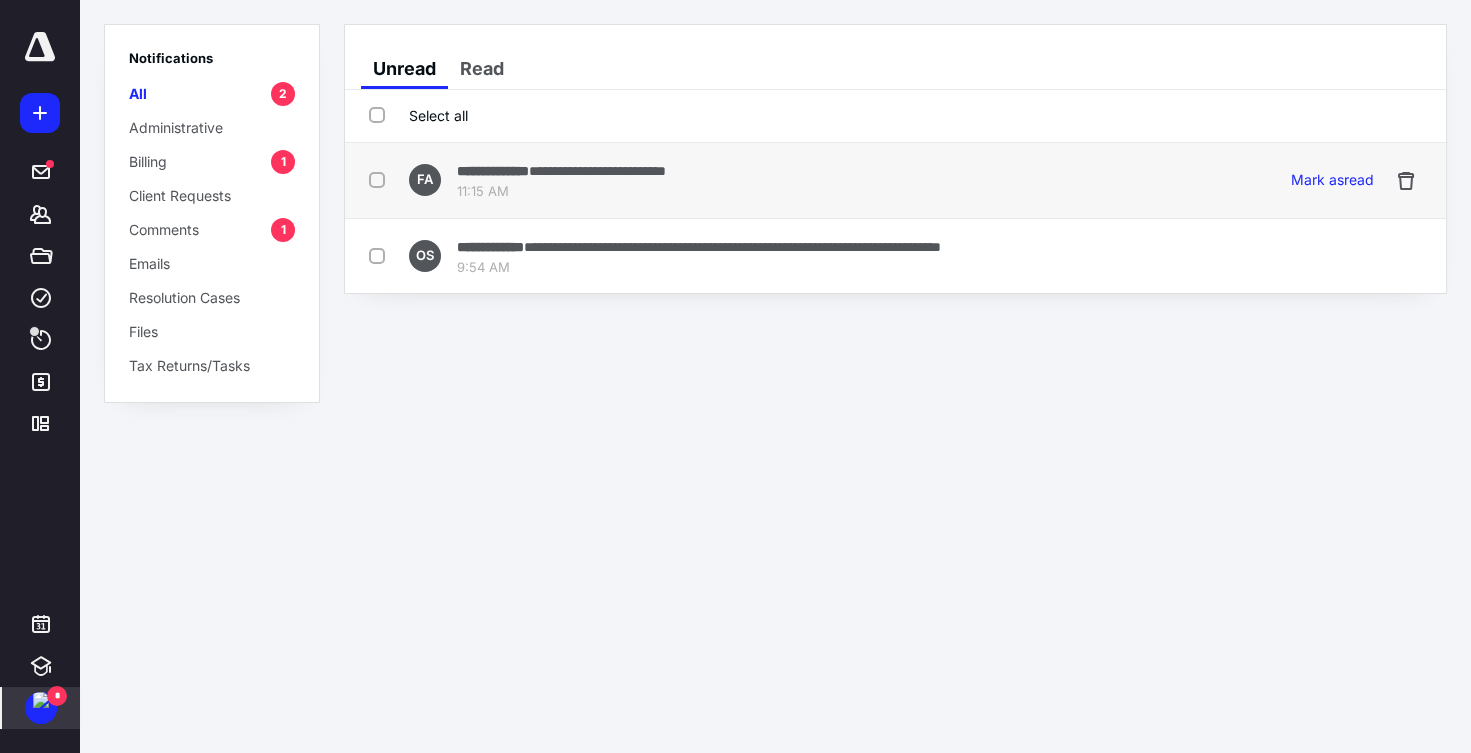 click on "**********" at bounding box center [597, 171] 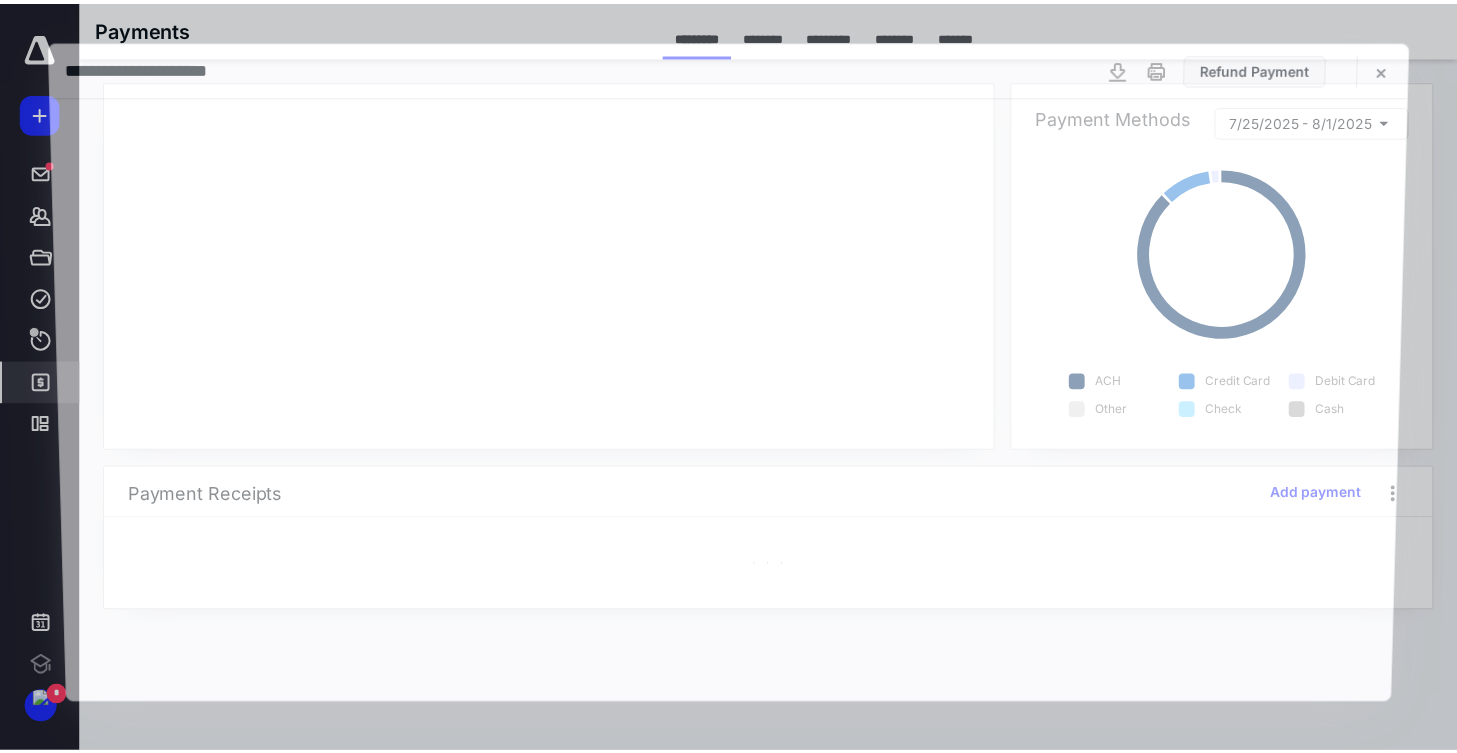 scroll, scrollTop: 0, scrollLeft: 0, axis: both 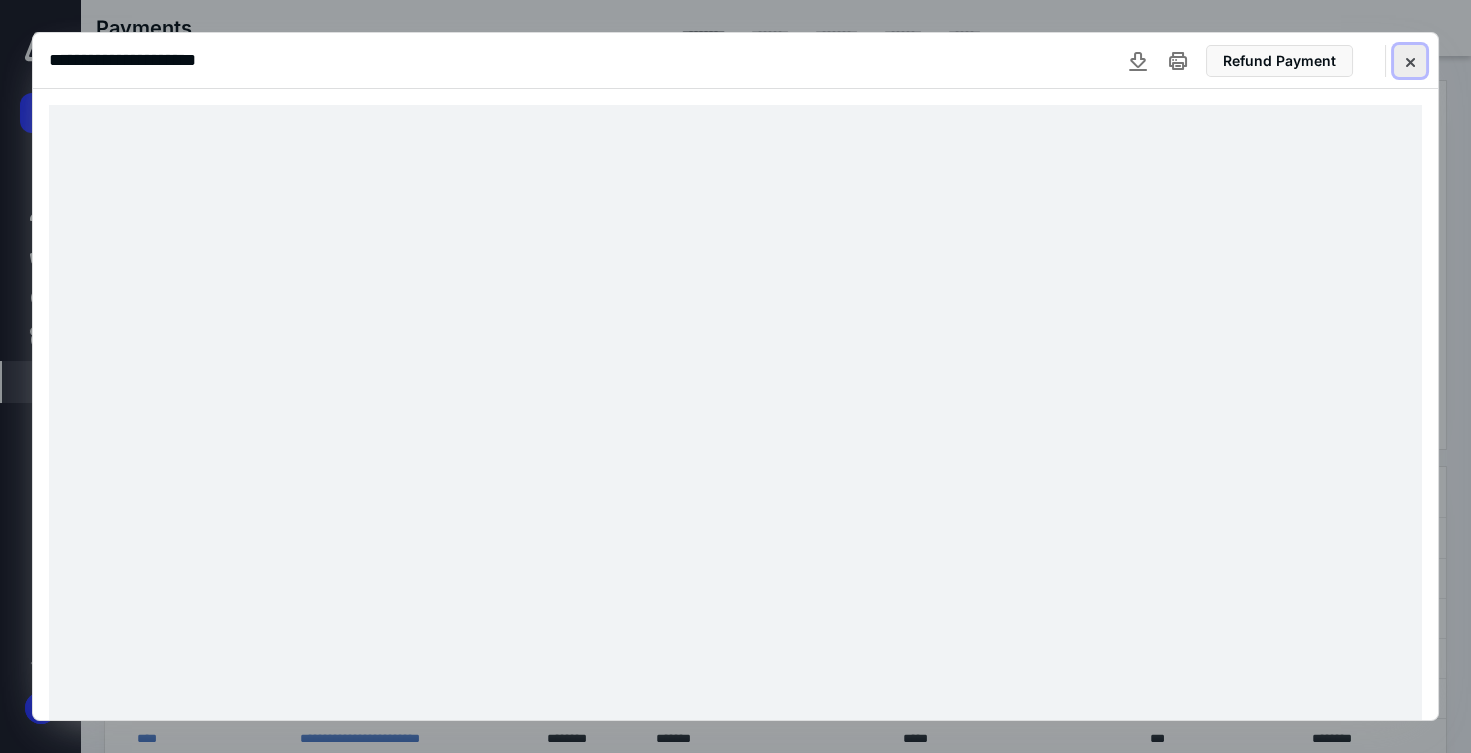 click at bounding box center [1410, 61] 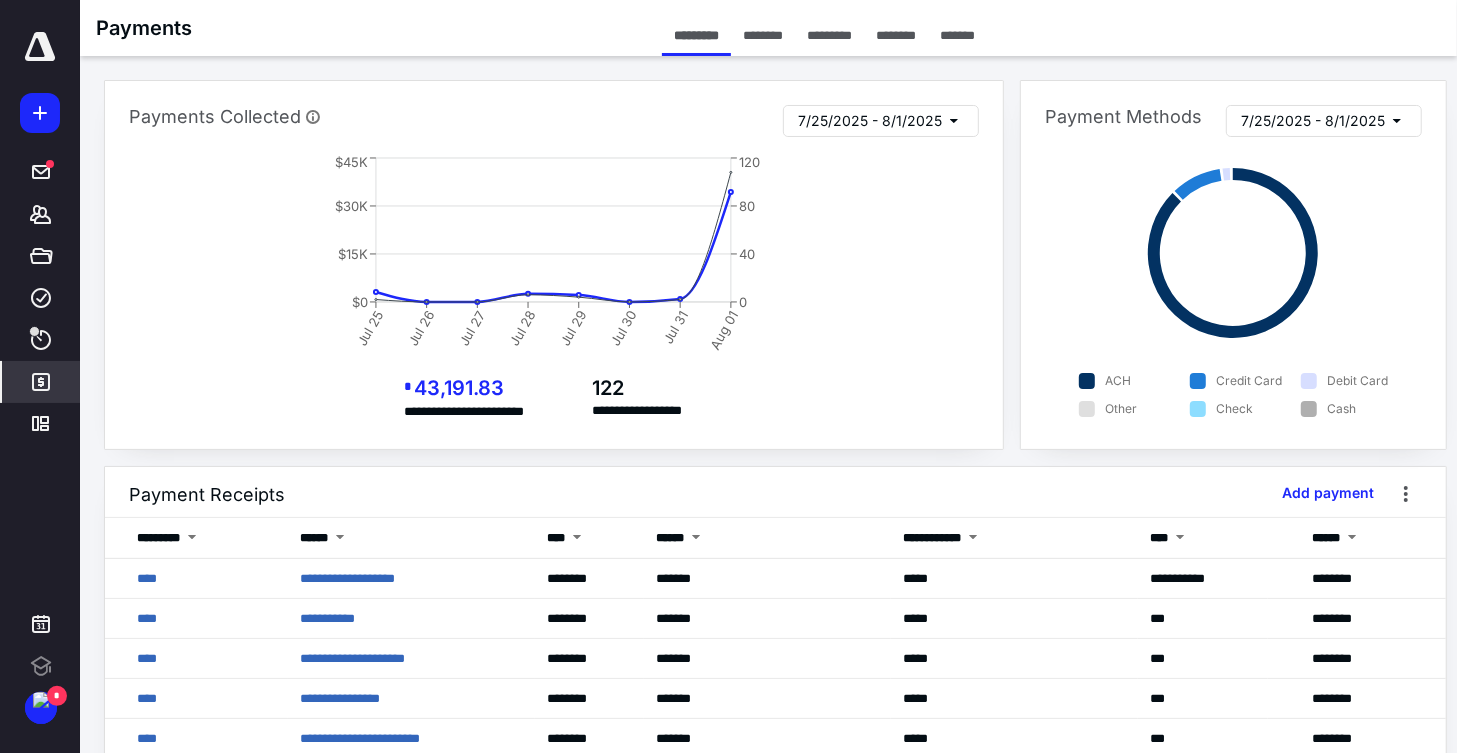 scroll, scrollTop: 0, scrollLeft: 0, axis: both 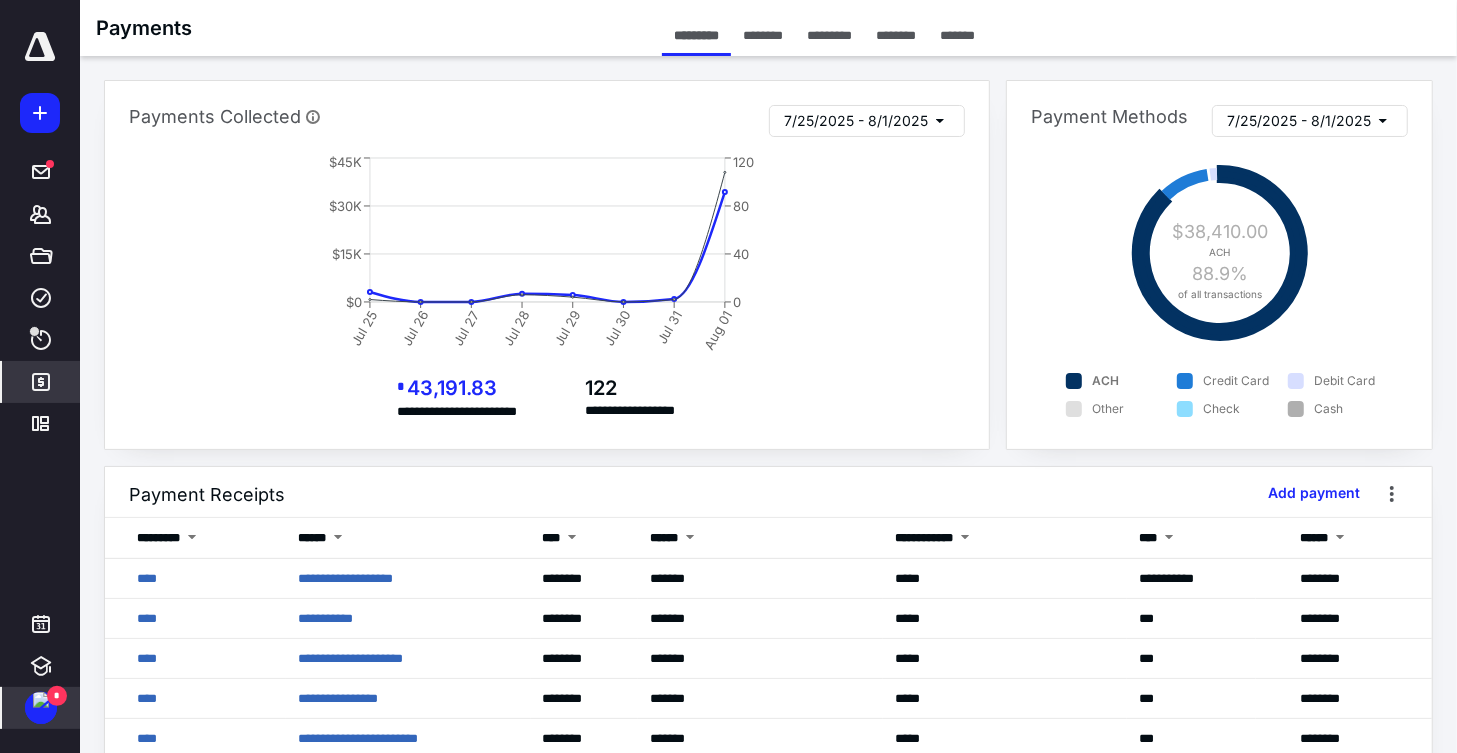 click at bounding box center [41, 700] 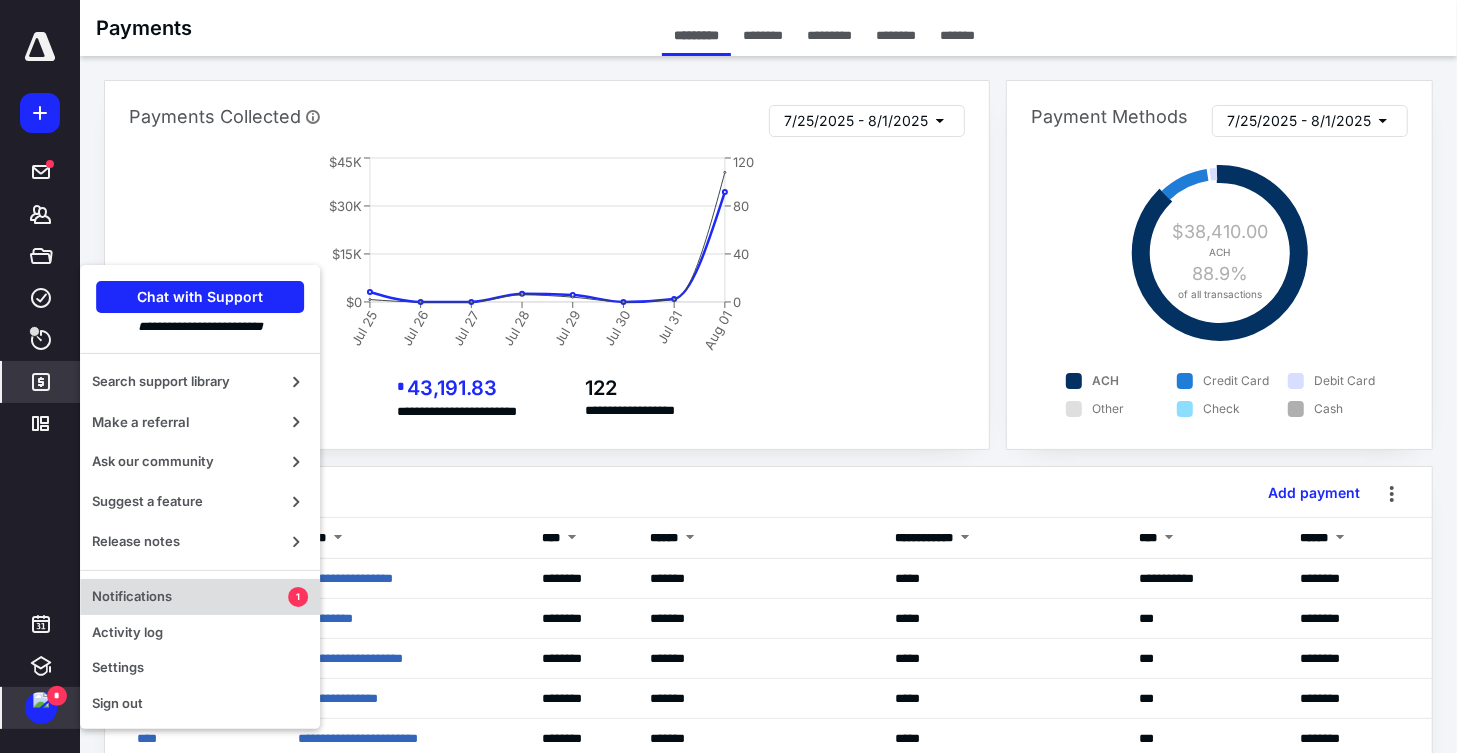 click on "Notifications" at bounding box center [190, 597] 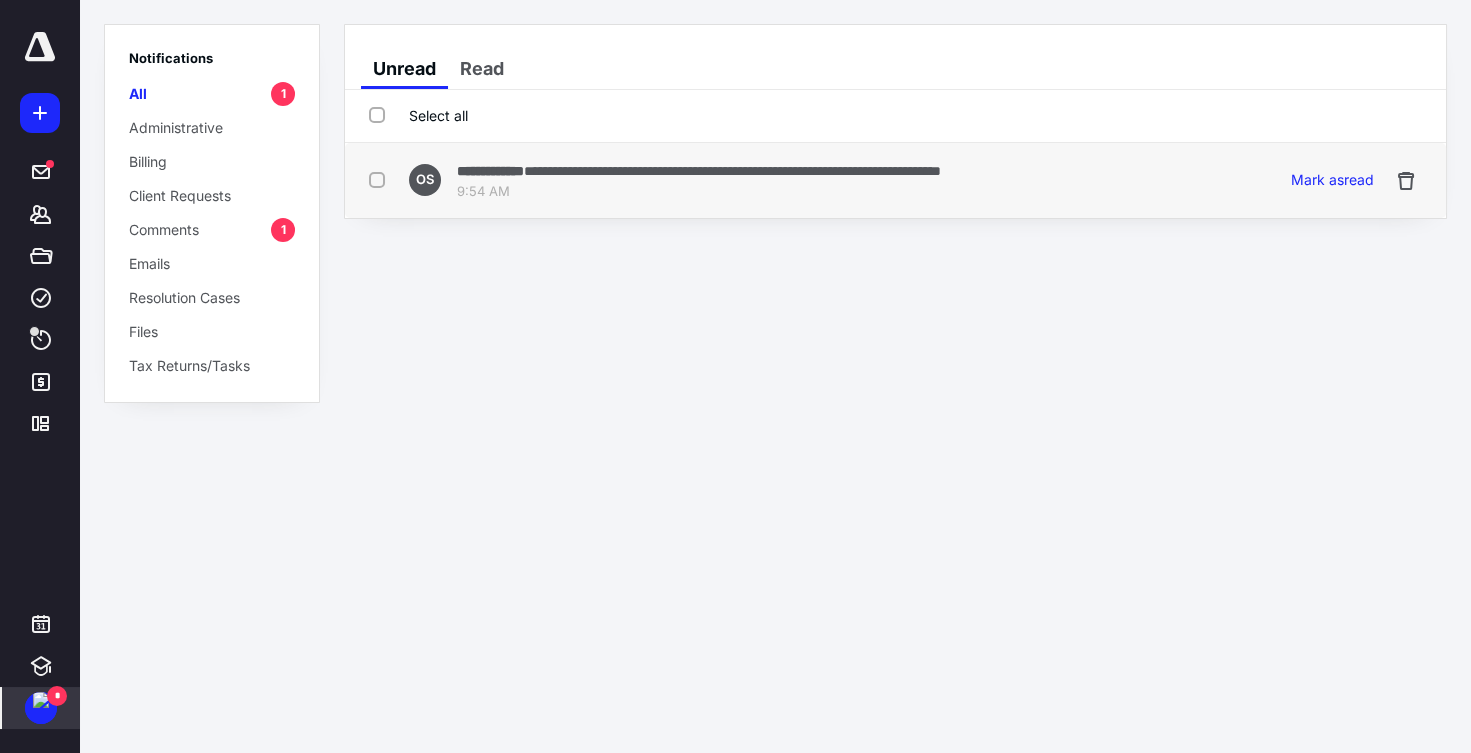 click on "**********" at bounding box center (732, 171) 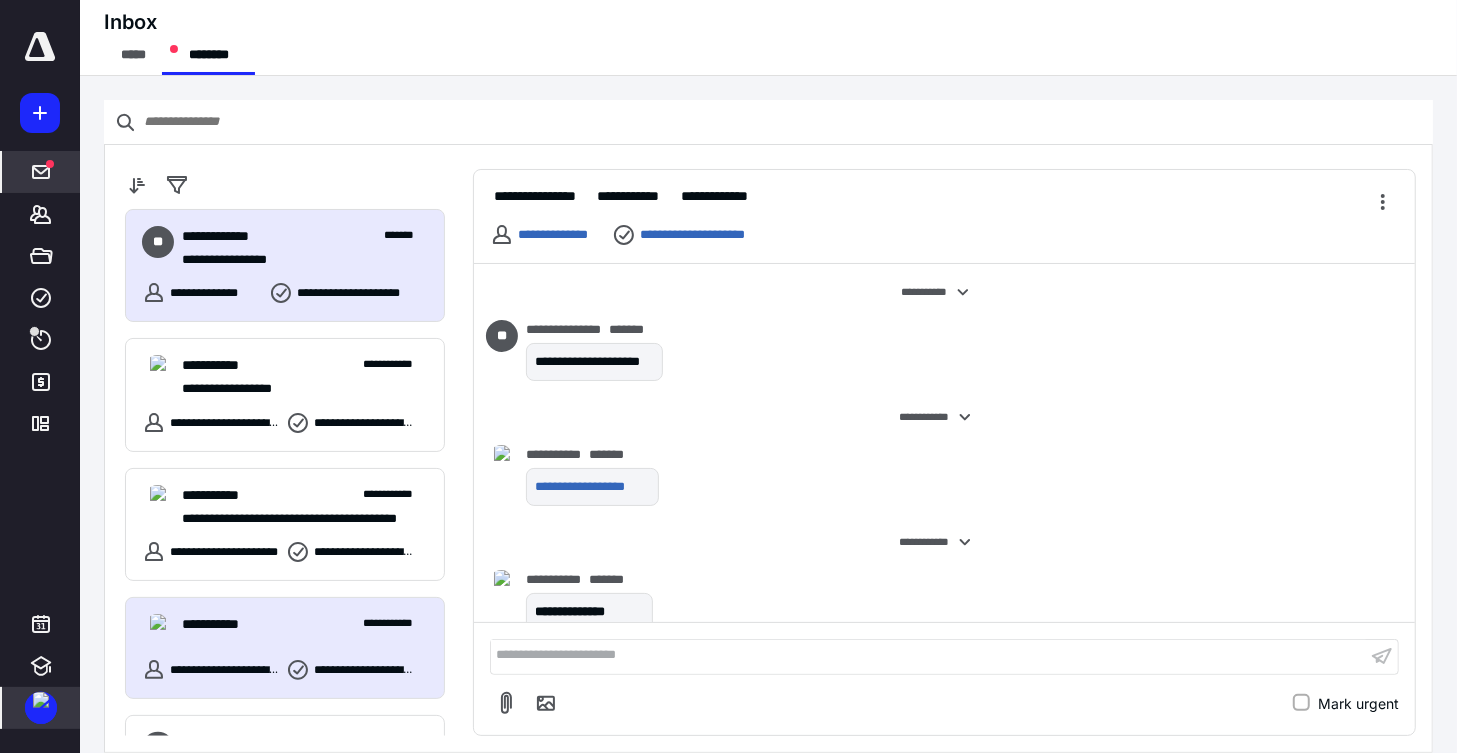 scroll, scrollTop: 196, scrollLeft: 0, axis: vertical 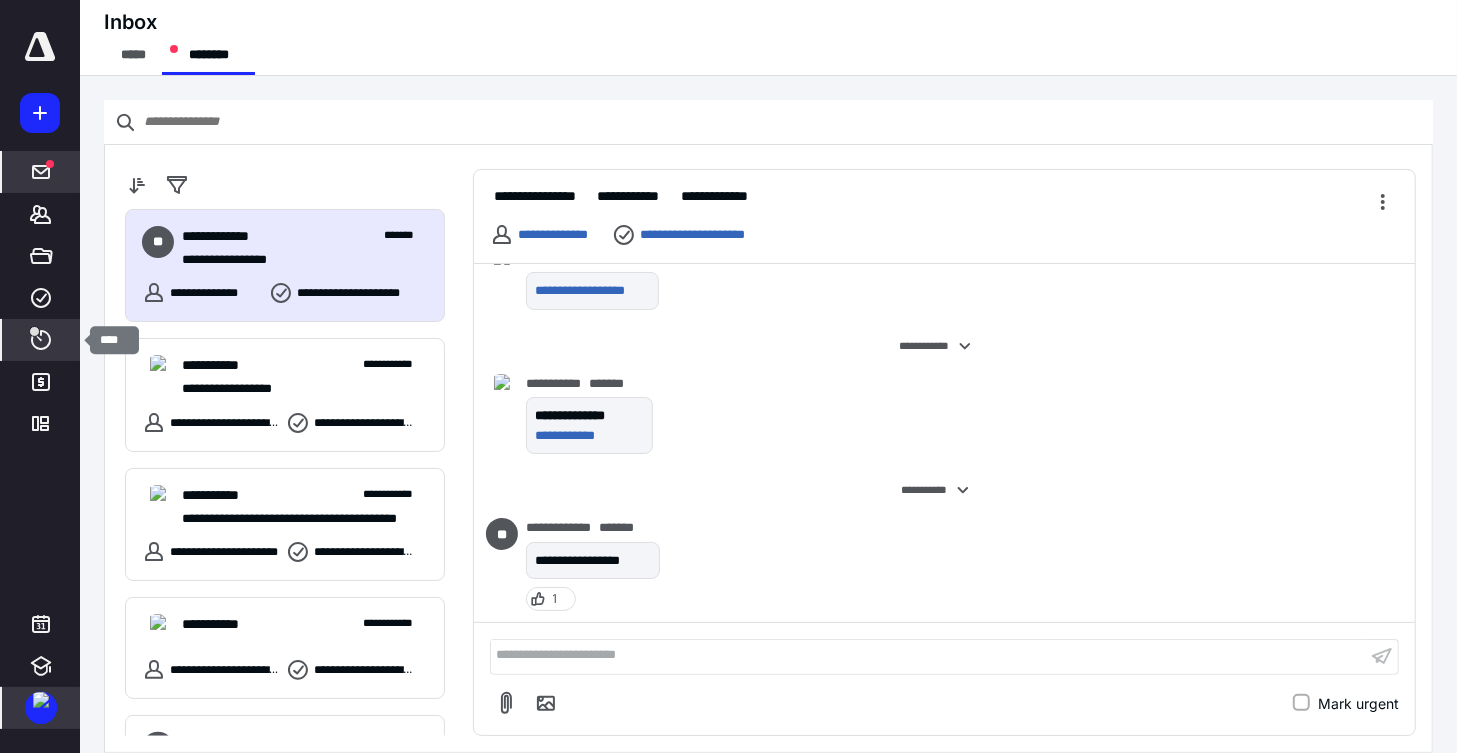 click 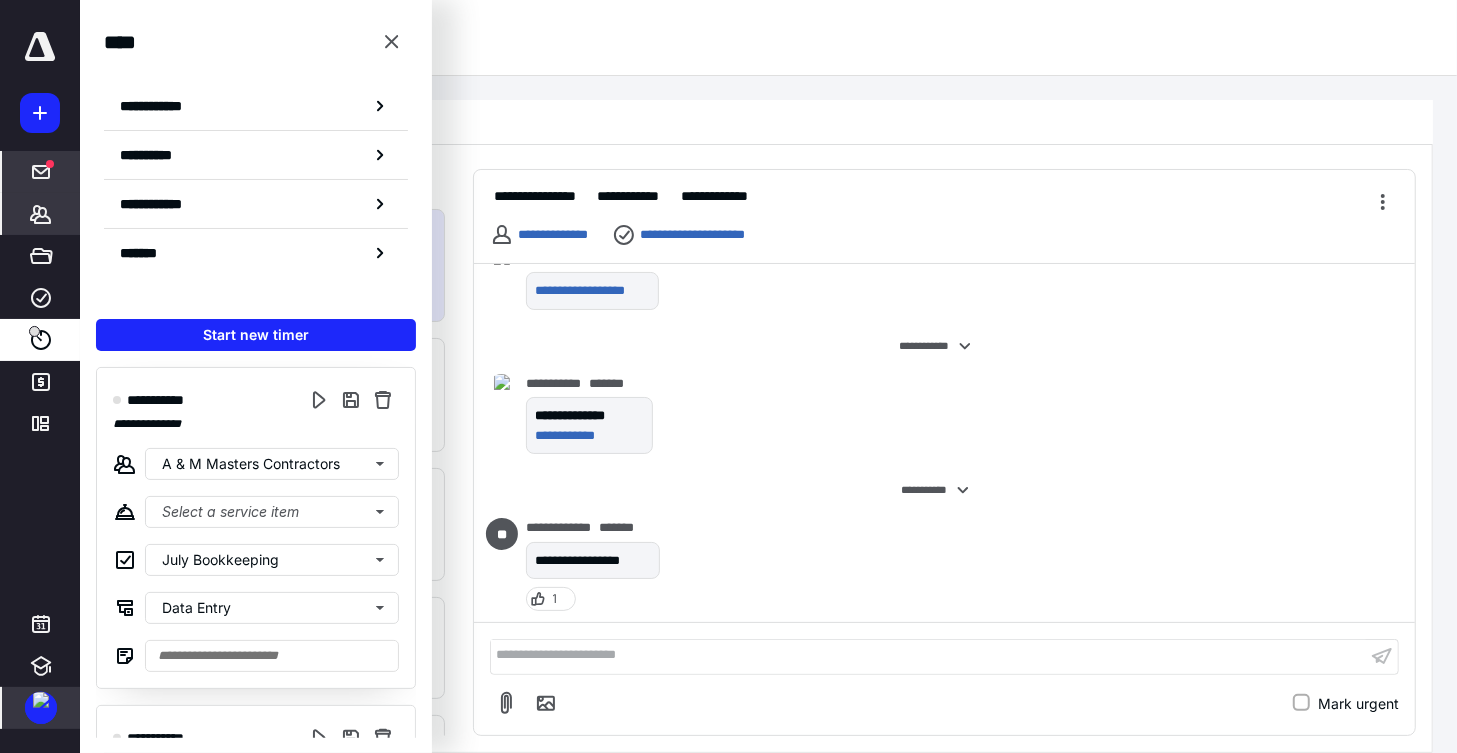 click on "*******" at bounding box center (41, 214) 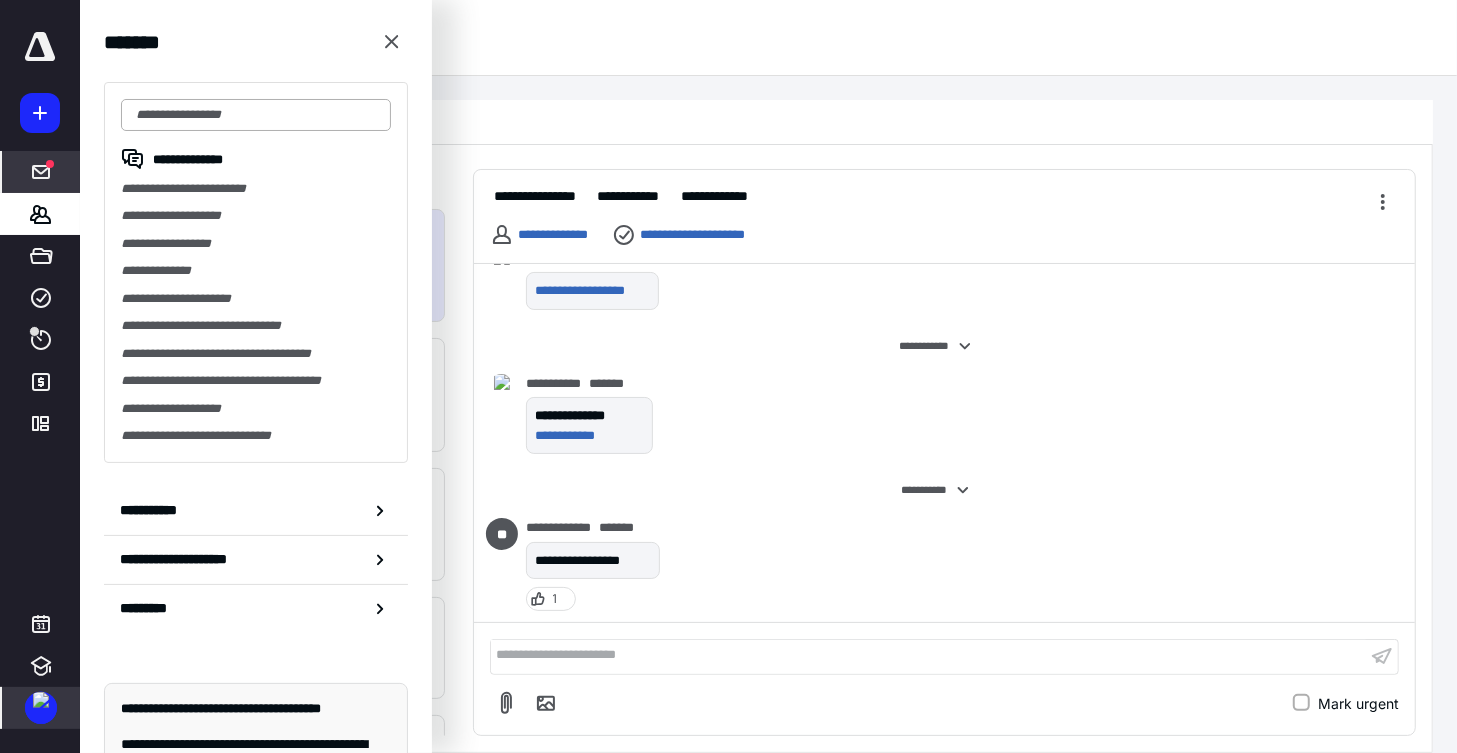 click at bounding box center (256, 115) 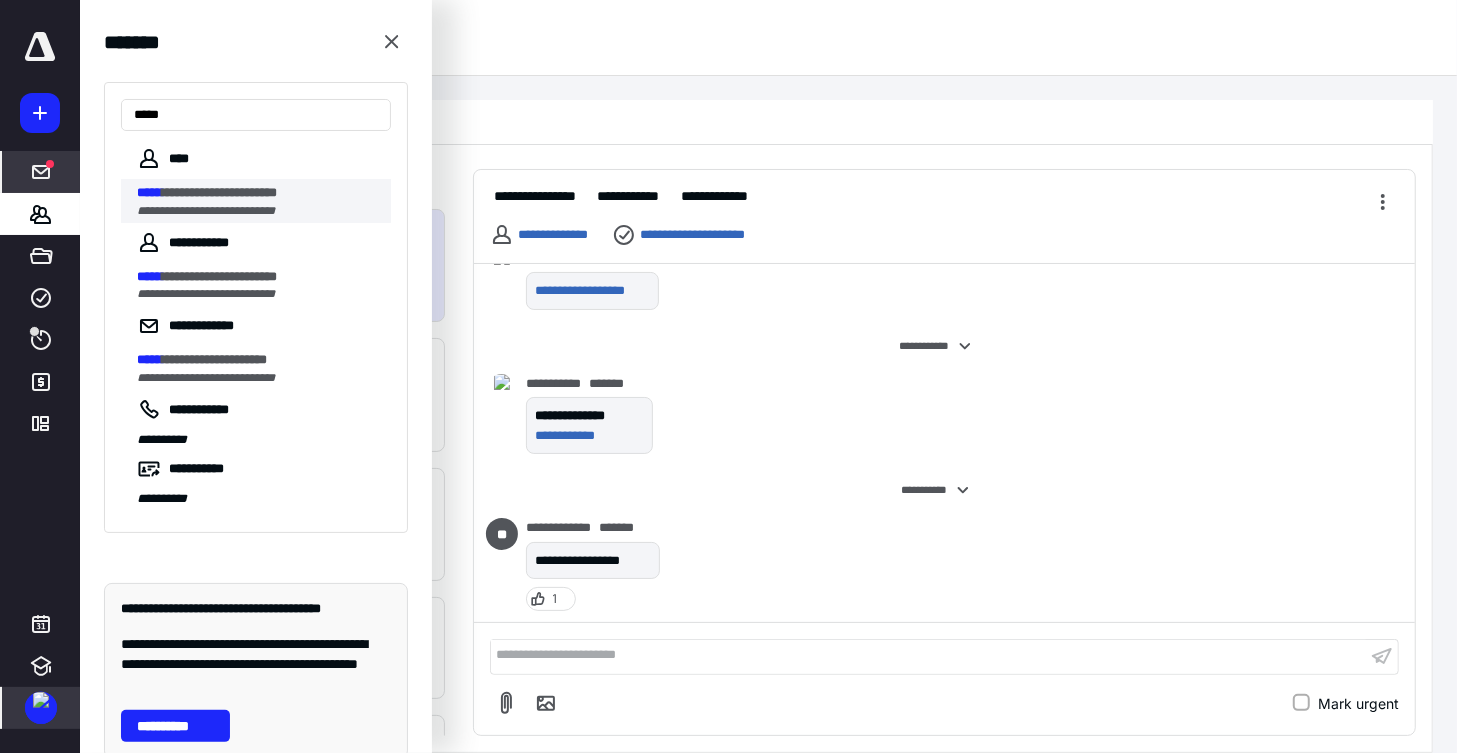type on "*****" 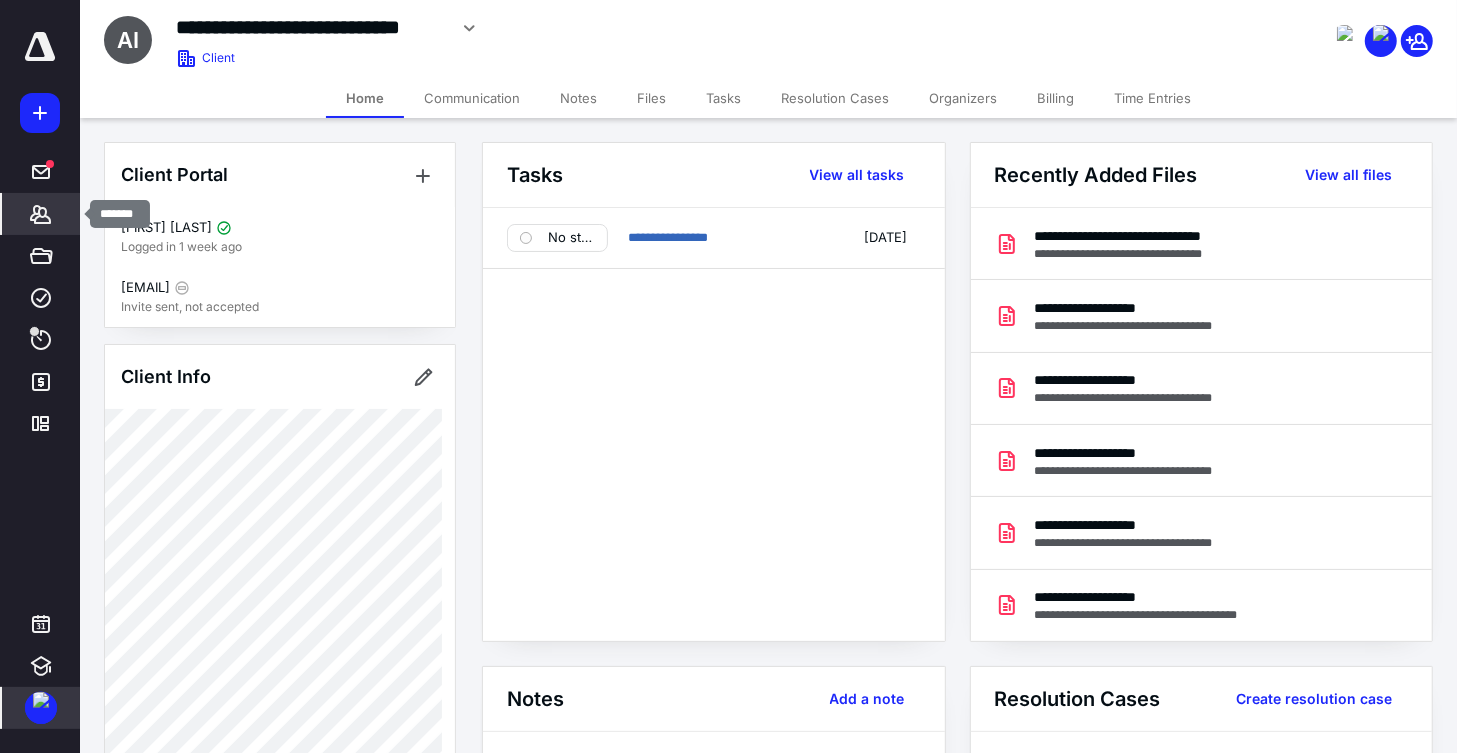 click 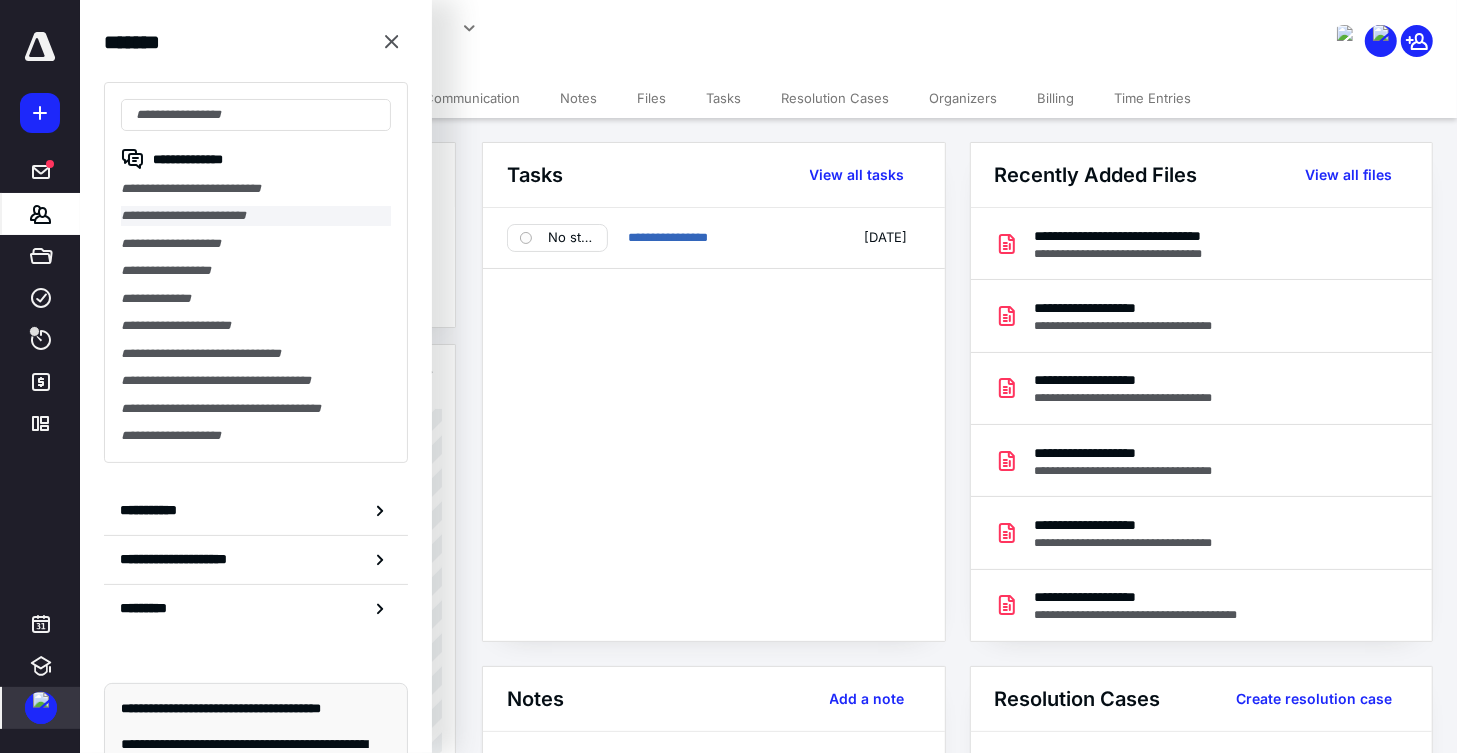 click on "**********" at bounding box center (256, 215) 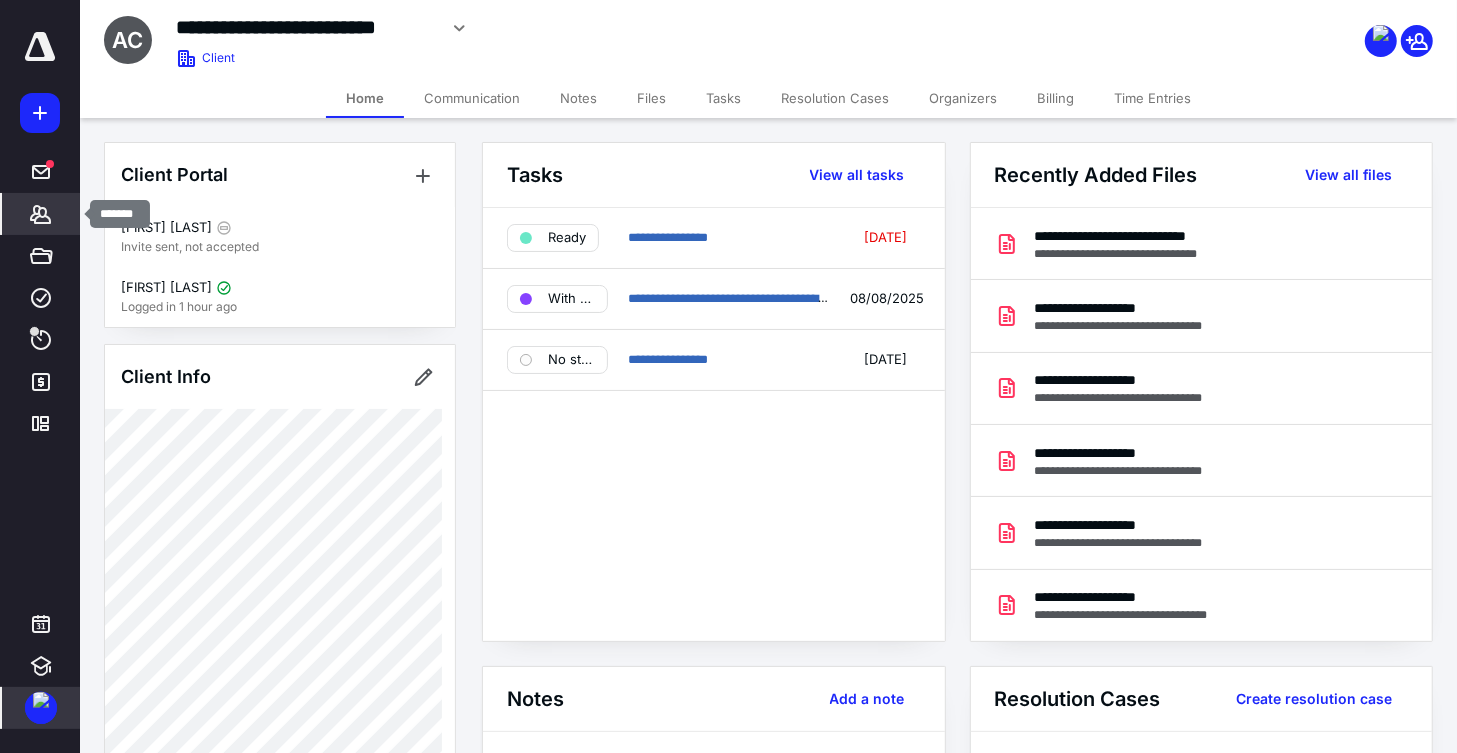 click 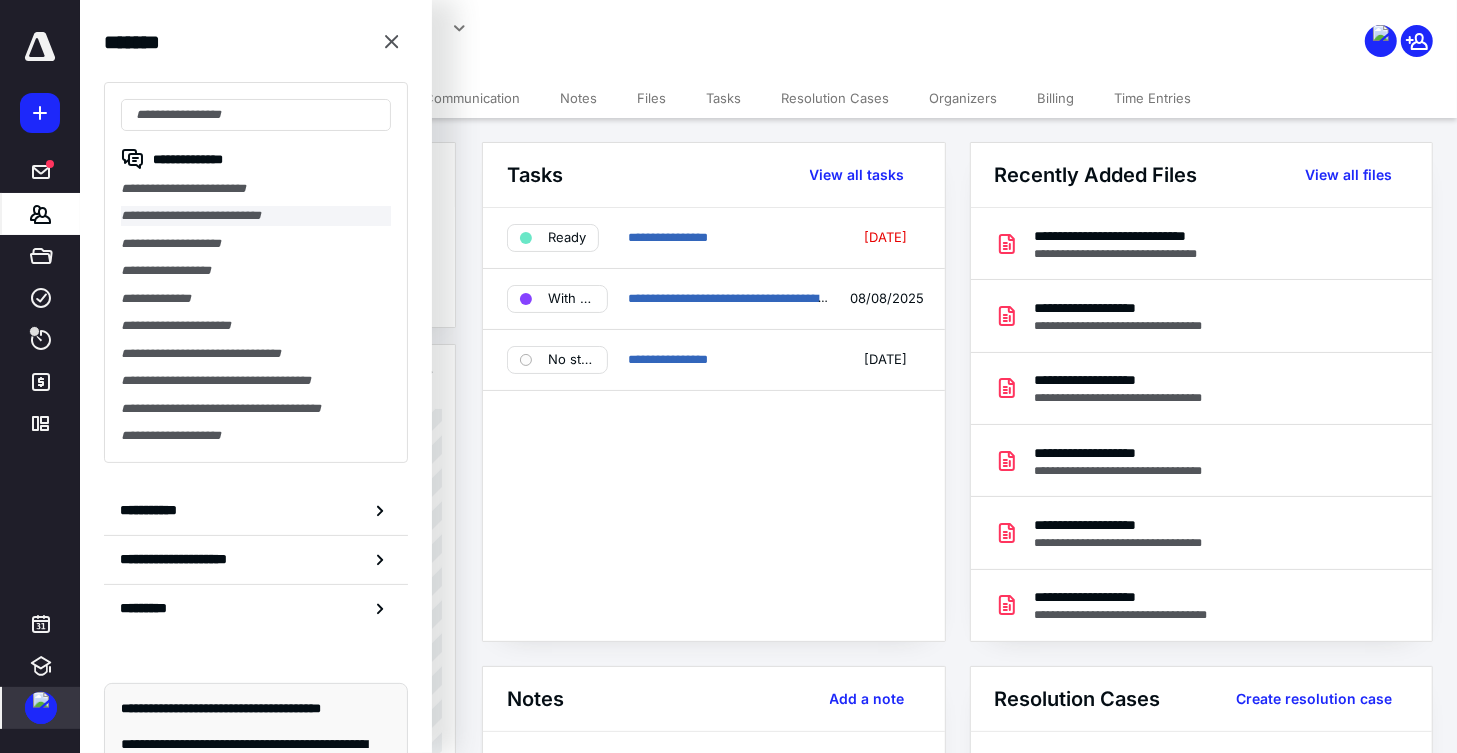 click on "**********" at bounding box center [256, 215] 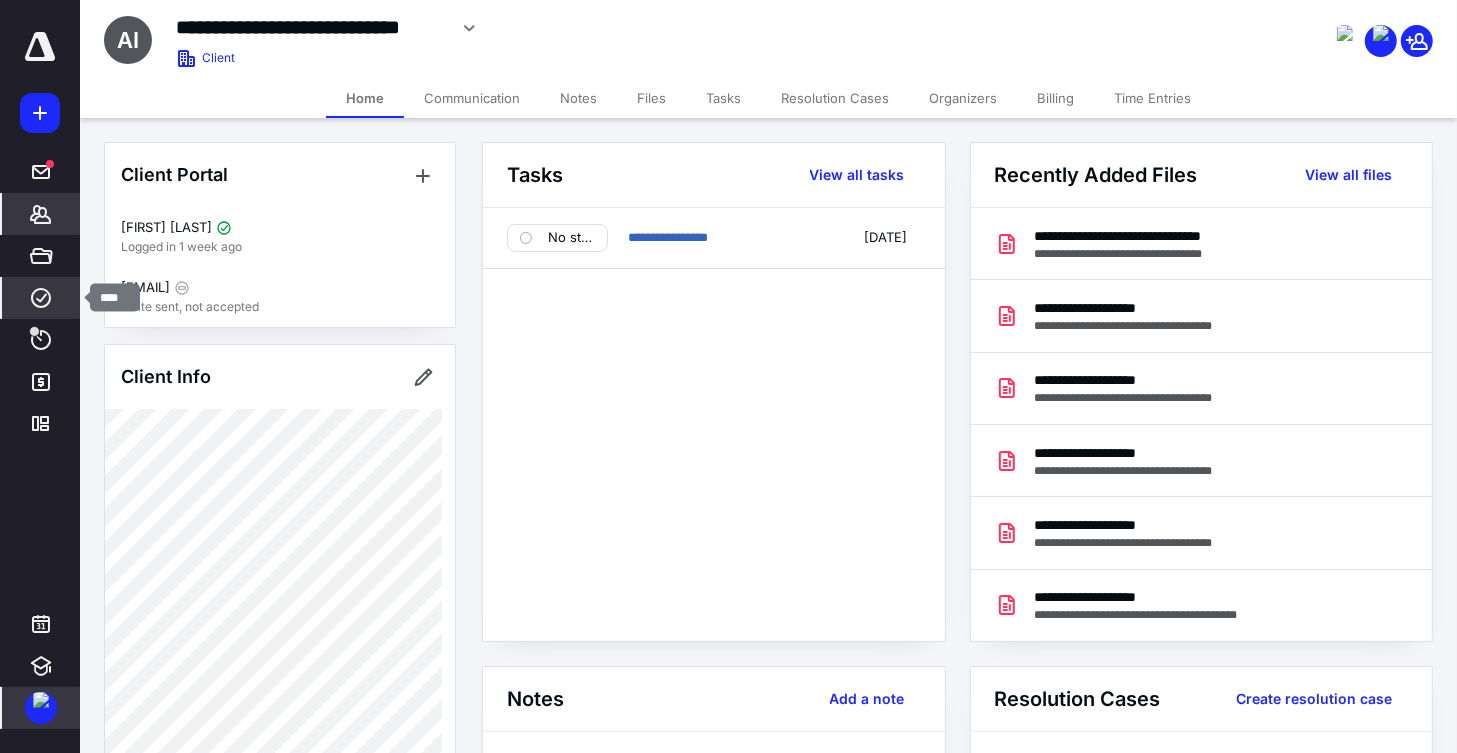 click 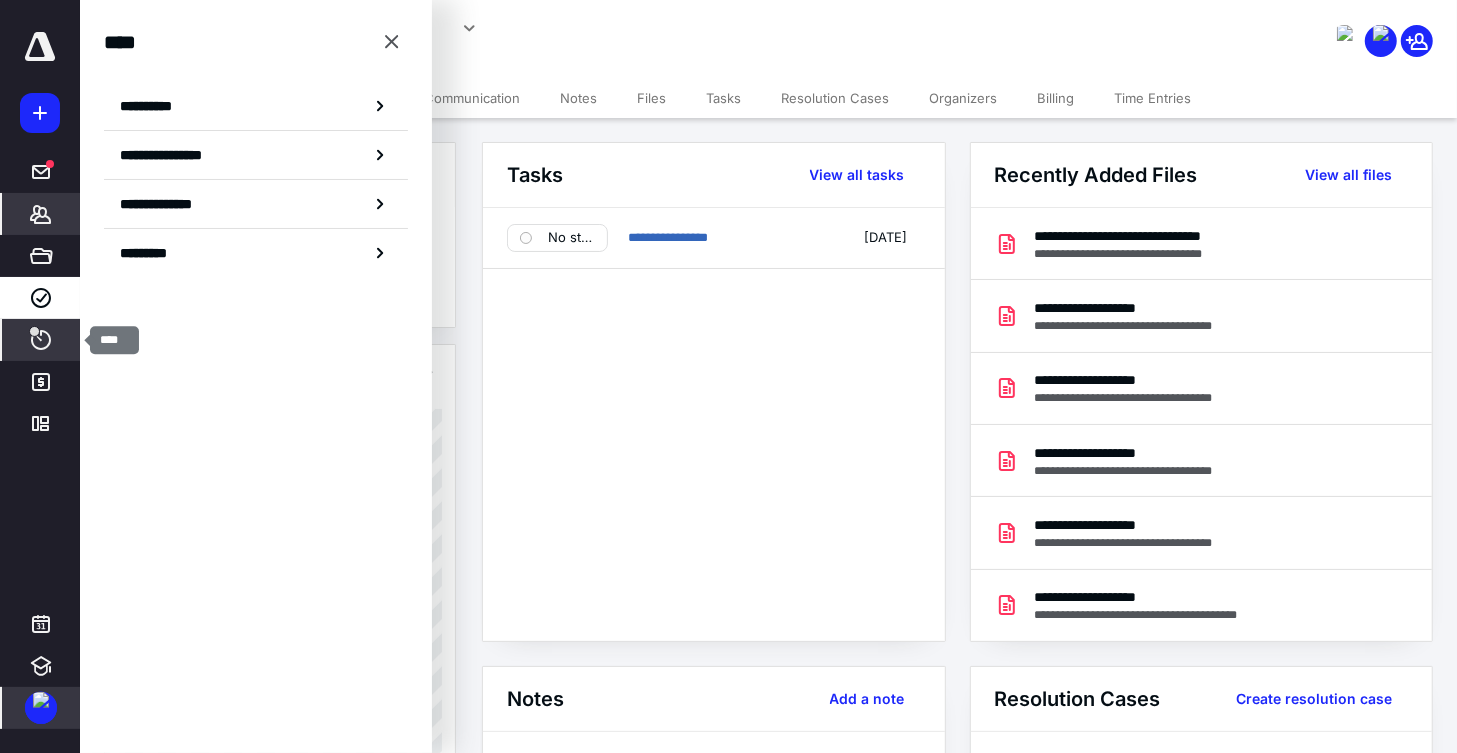 click 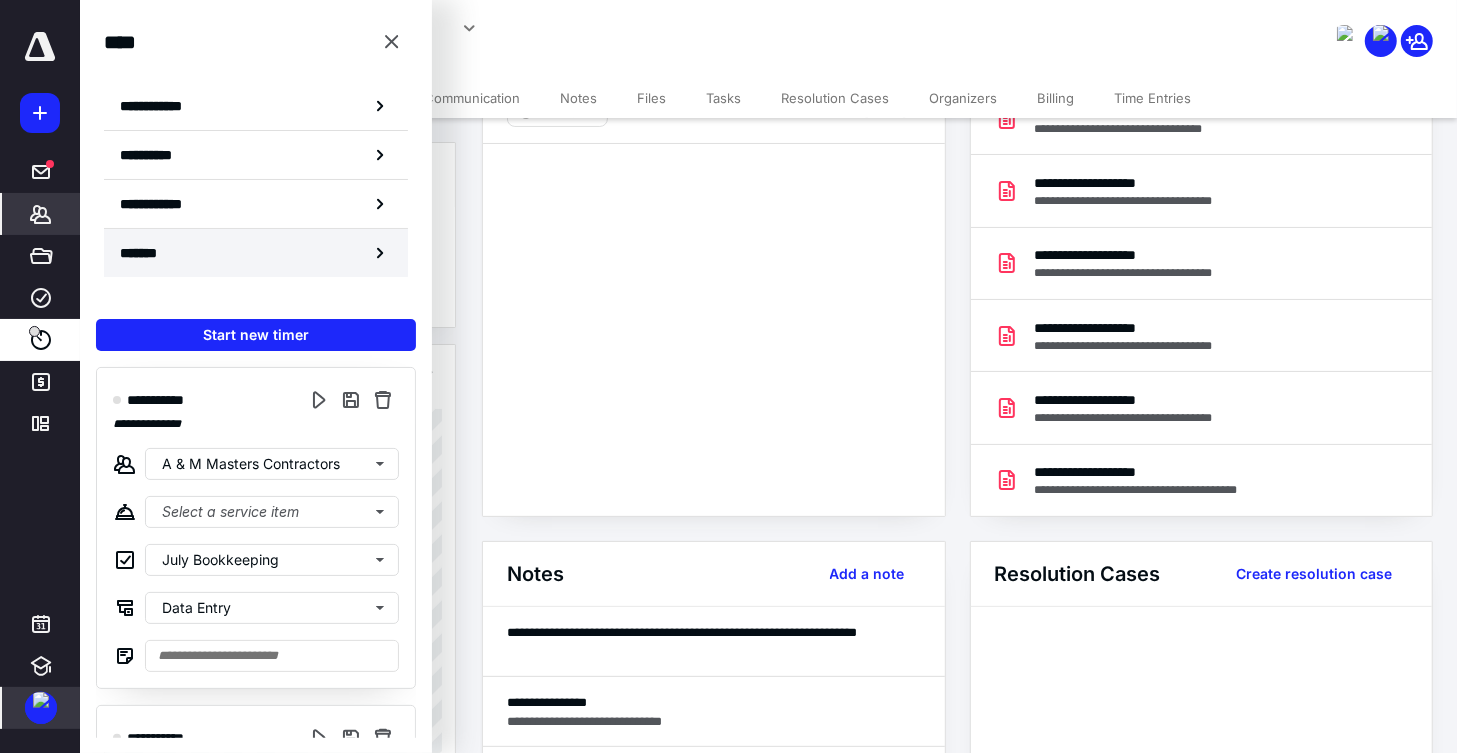 scroll, scrollTop: 272, scrollLeft: 0, axis: vertical 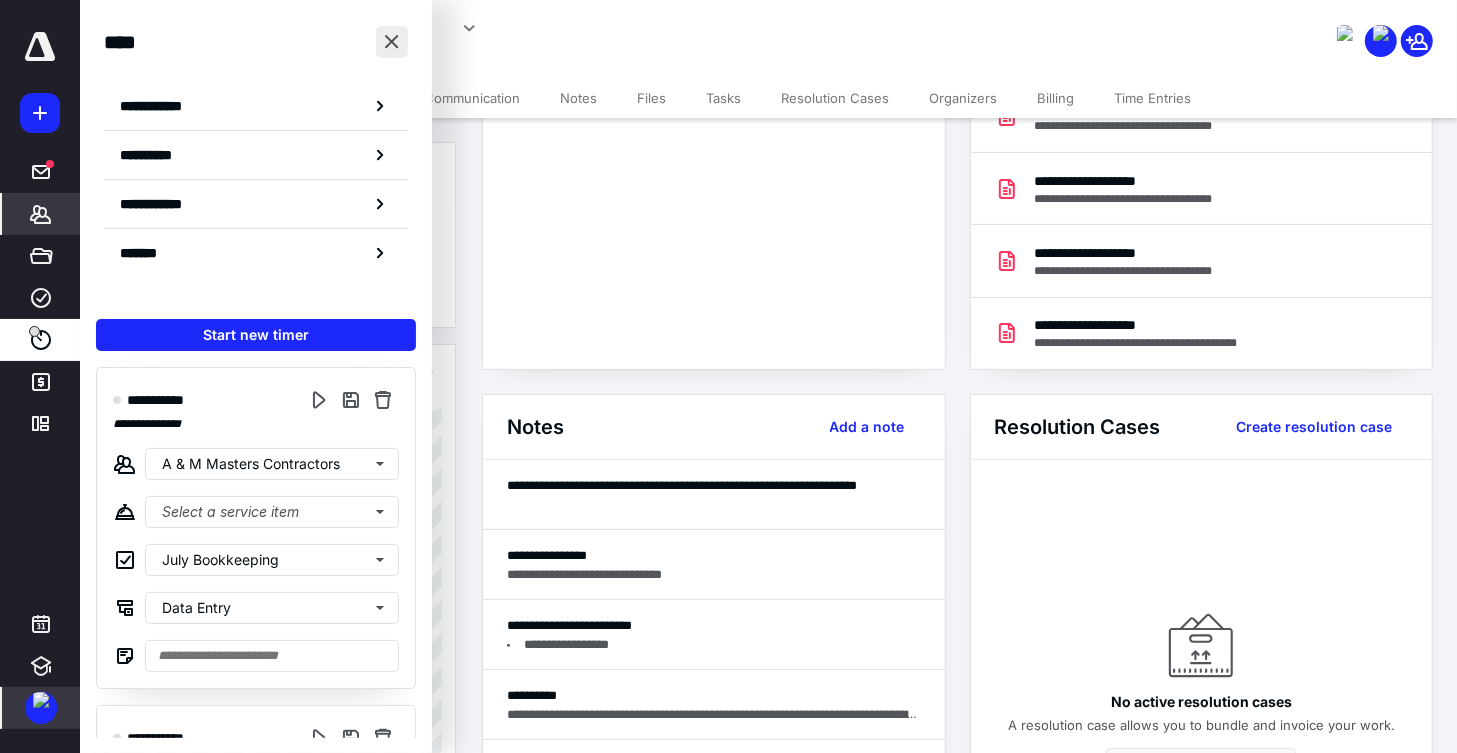 click at bounding box center (392, 42) 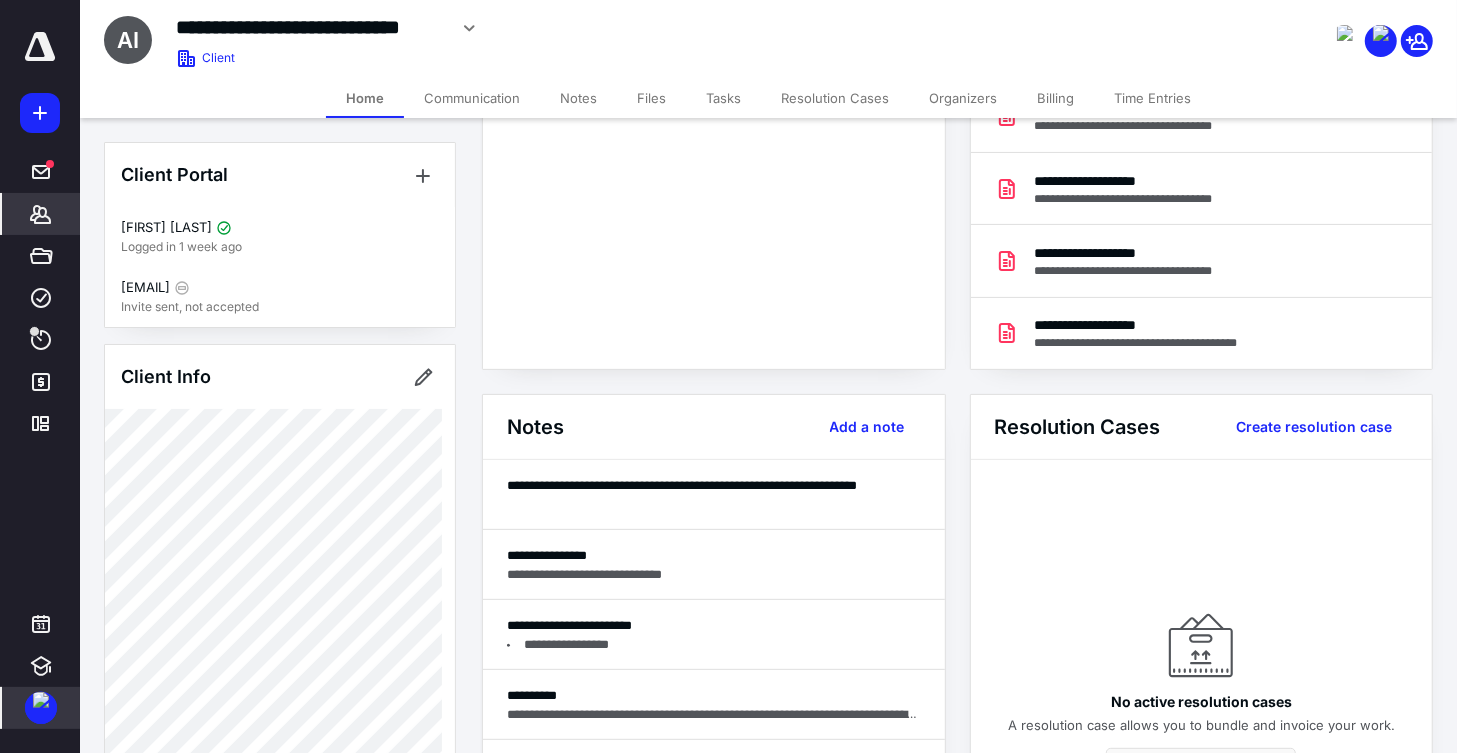 click on "Tasks" at bounding box center [723, 98] 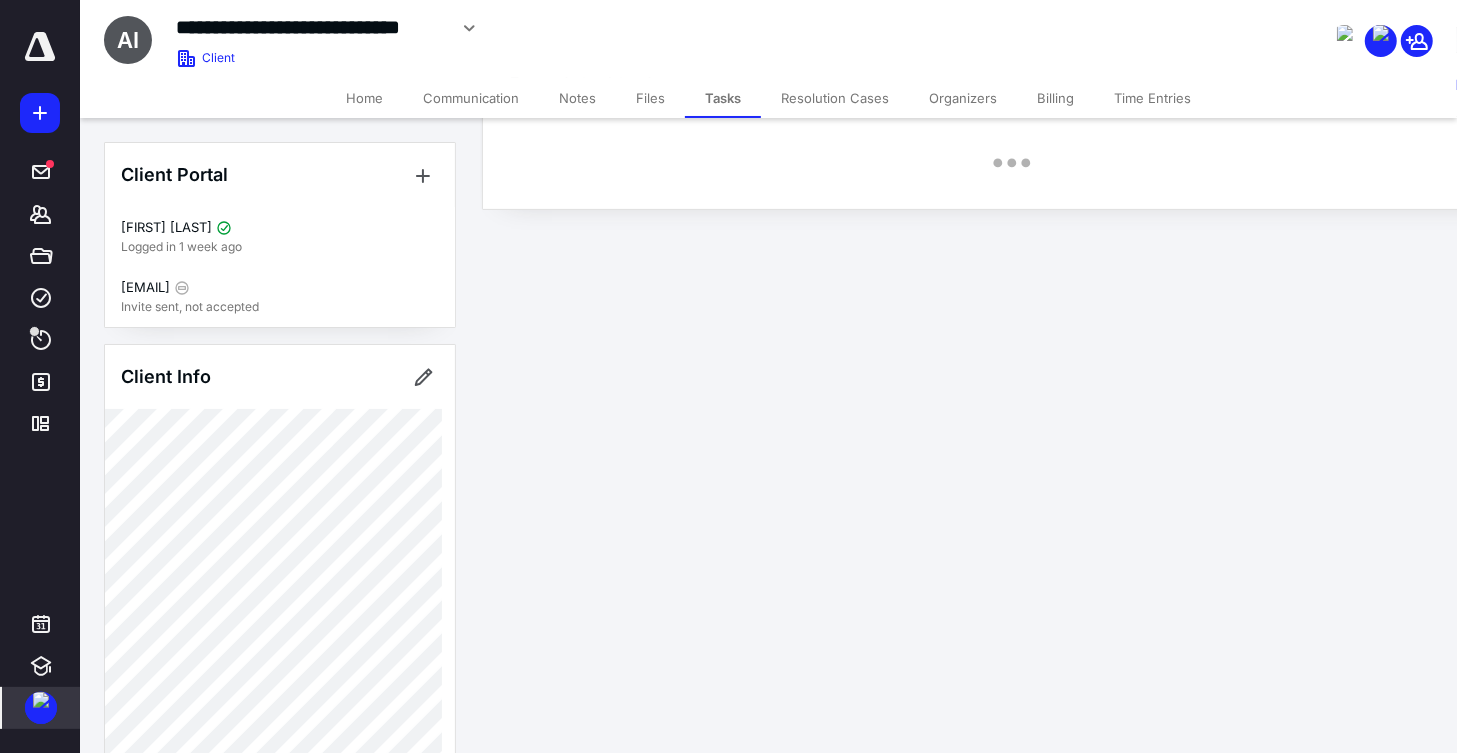 scroll, scrollTop: 0, scrollLeft: 0, axis: both 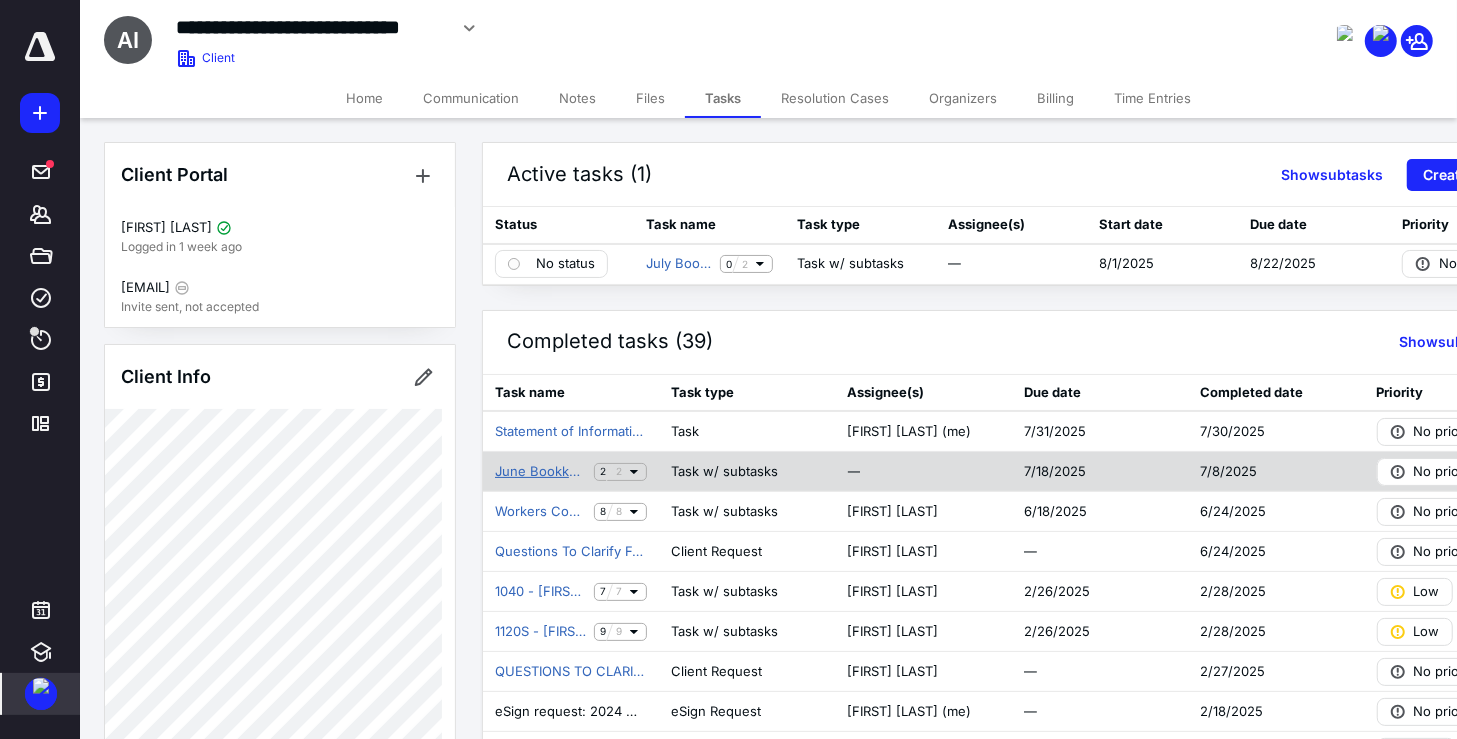 click on "June Bookkeeping" at bounding box center [540, 472] 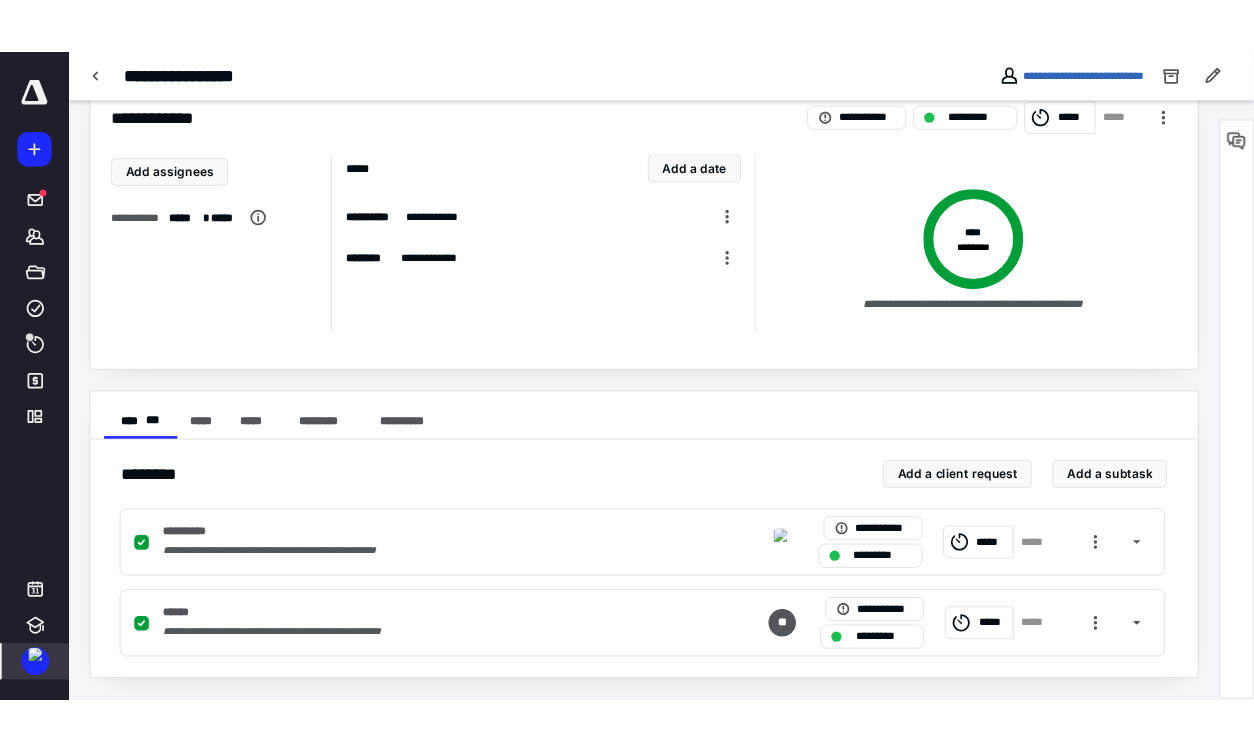 scroll, scrollTop: 65, scrollLeft: 0, axis: vertical 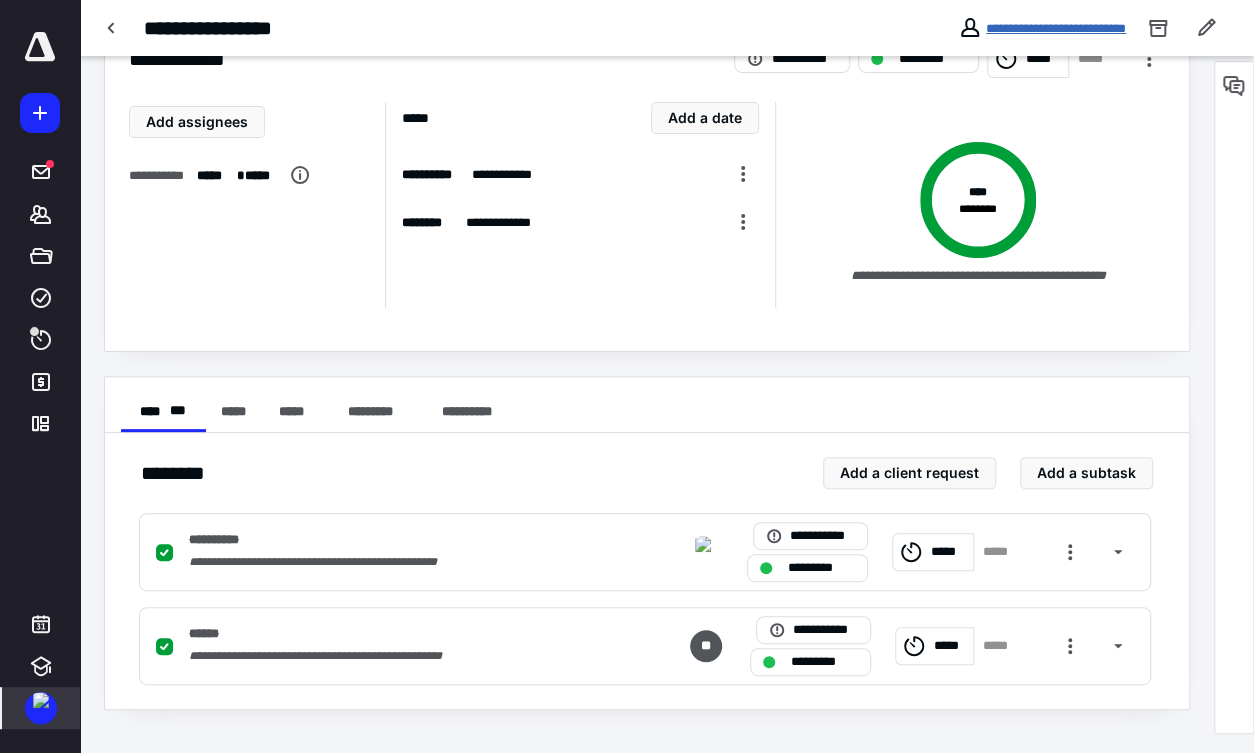 click on "**********" at bounding box center [1056, 28] 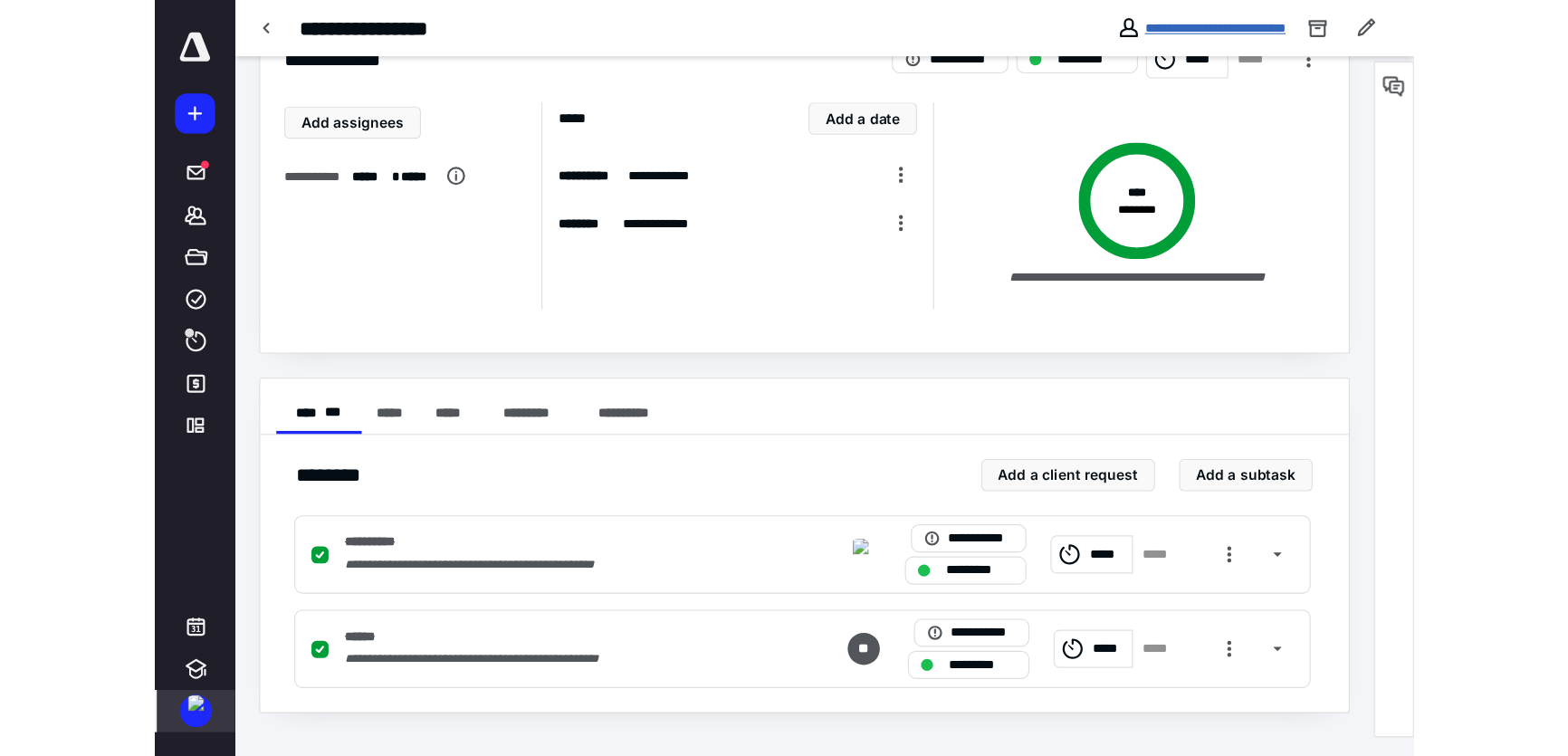 scroll, scrollTop: 0, scrollLeft: 0, axis: both 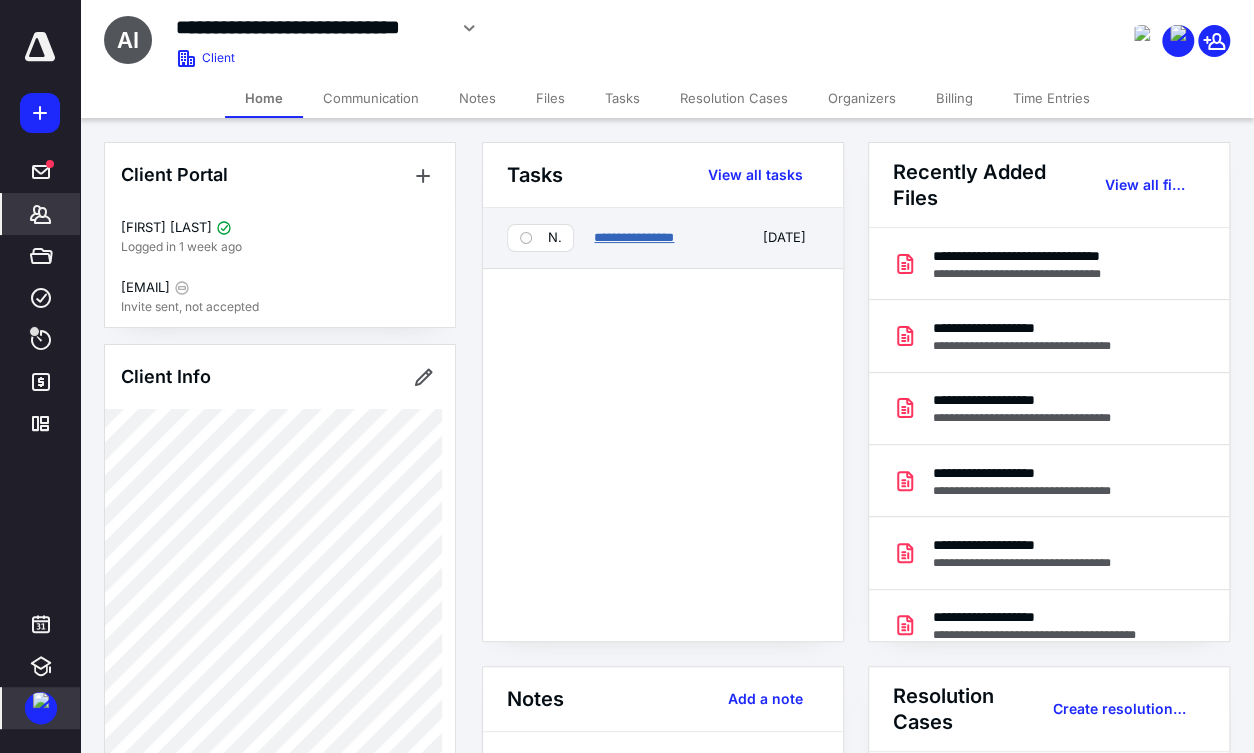 click on "**********" at bounding box center (634, 237) 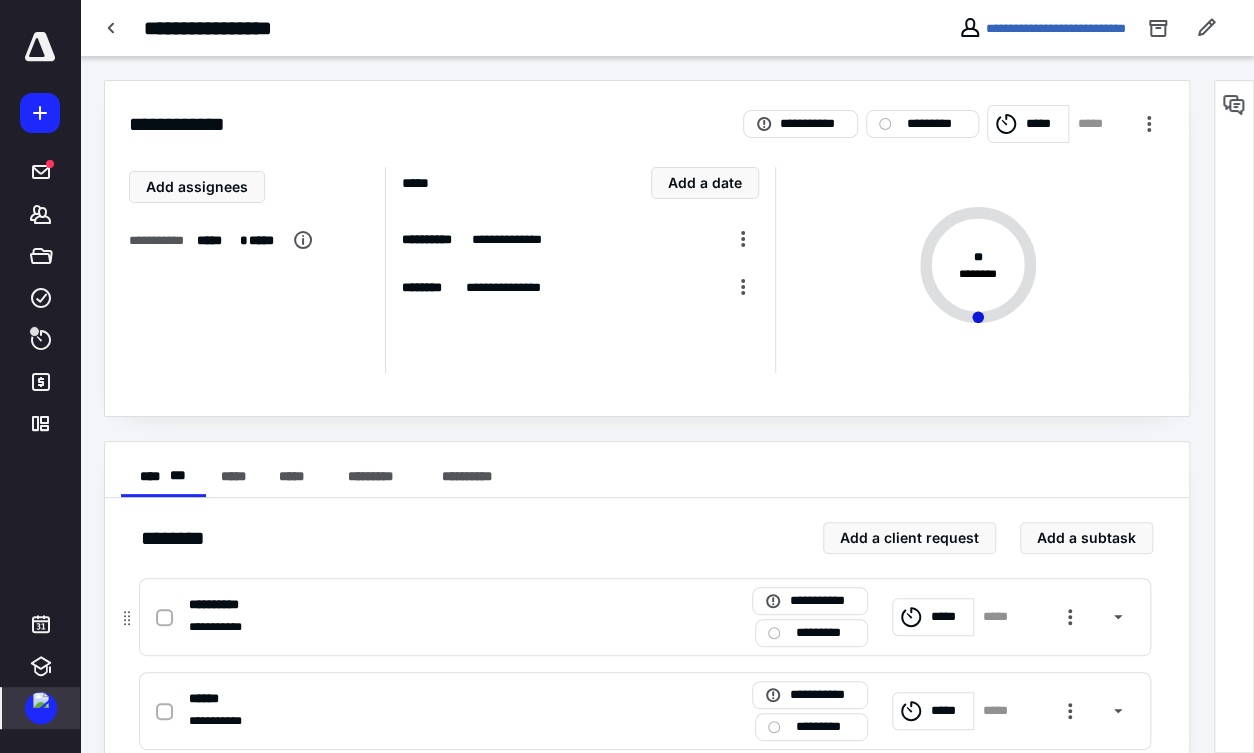 click on "*****" at bounding box center (949, 616) 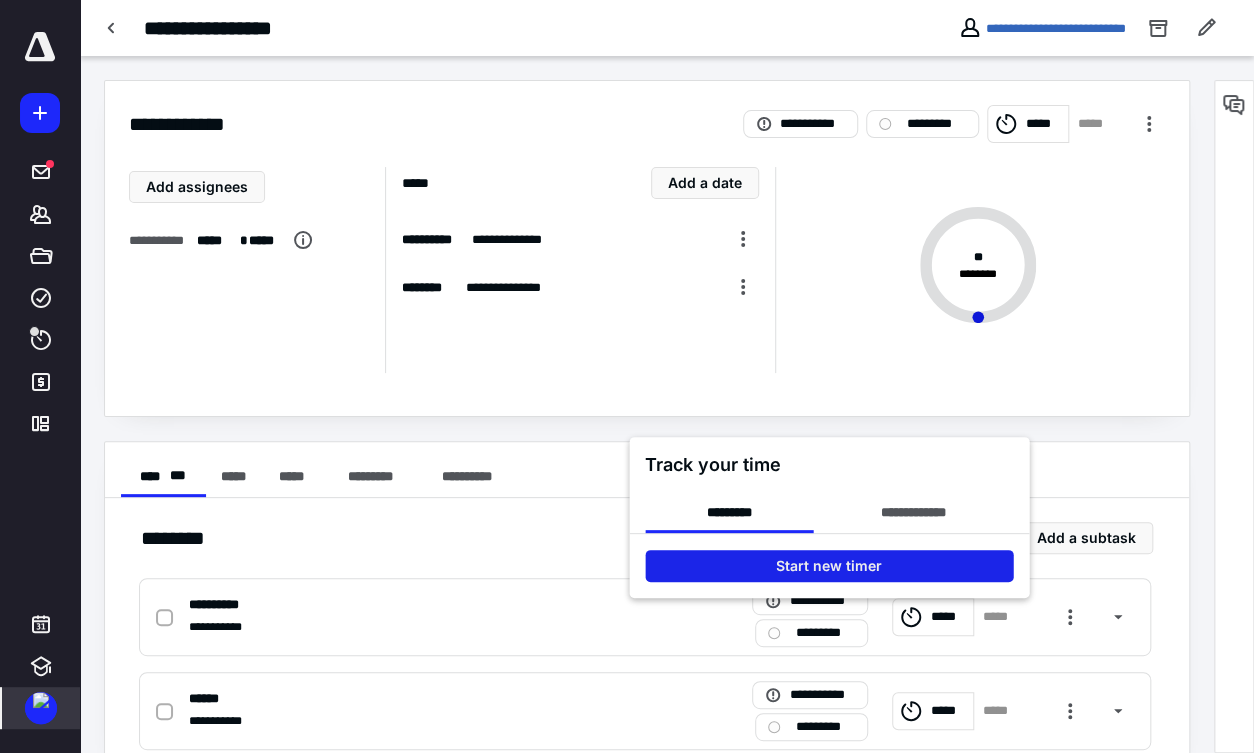click on "Start new timer" at bounding box center (829, 566) 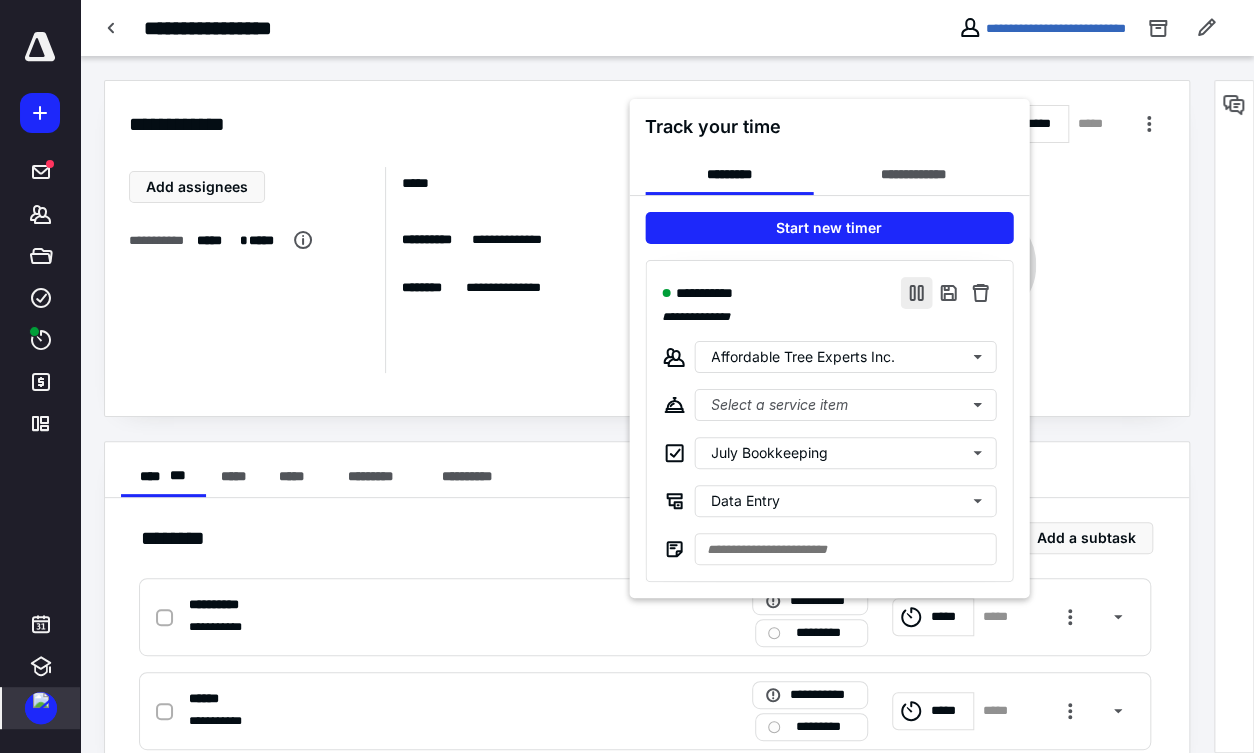 click at bounding box center [916, 293] 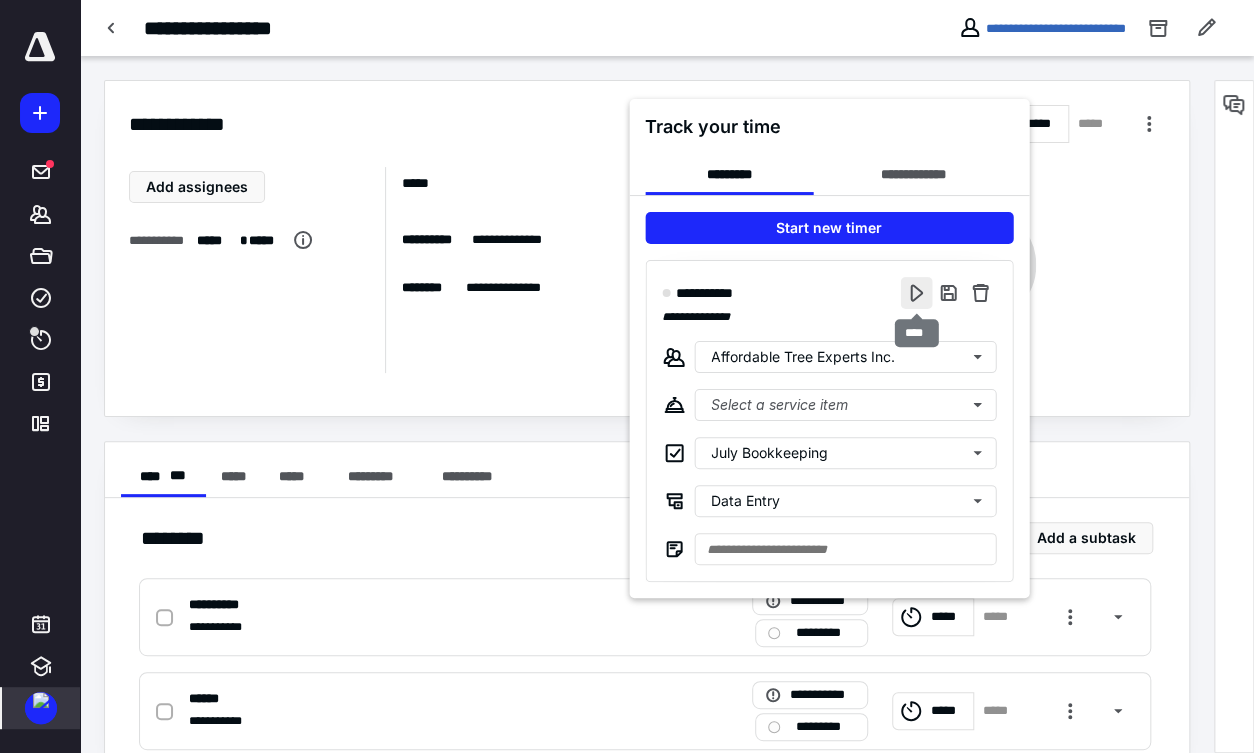 click at bounding box center [916, 293] 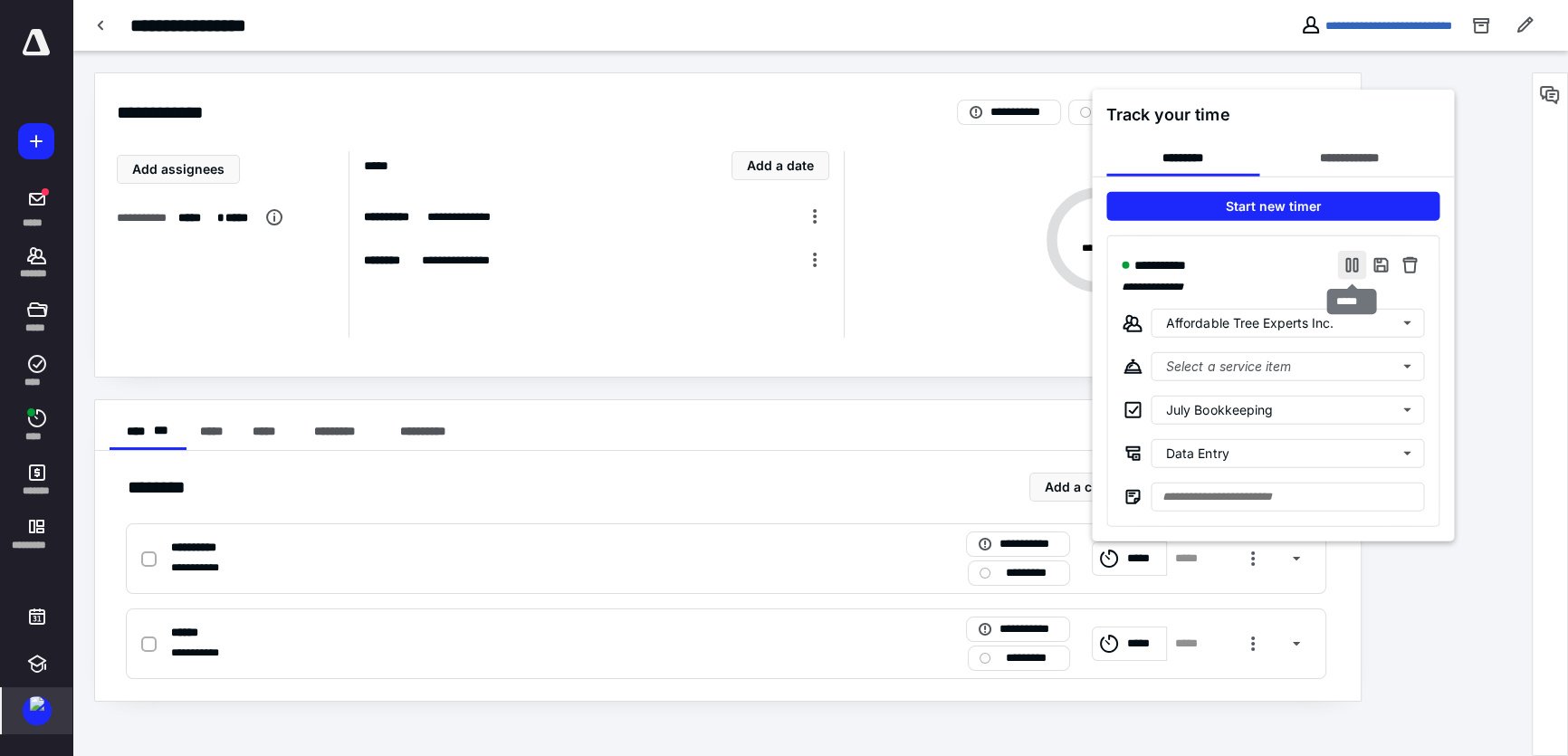 click at bounding box center [1352, 265] 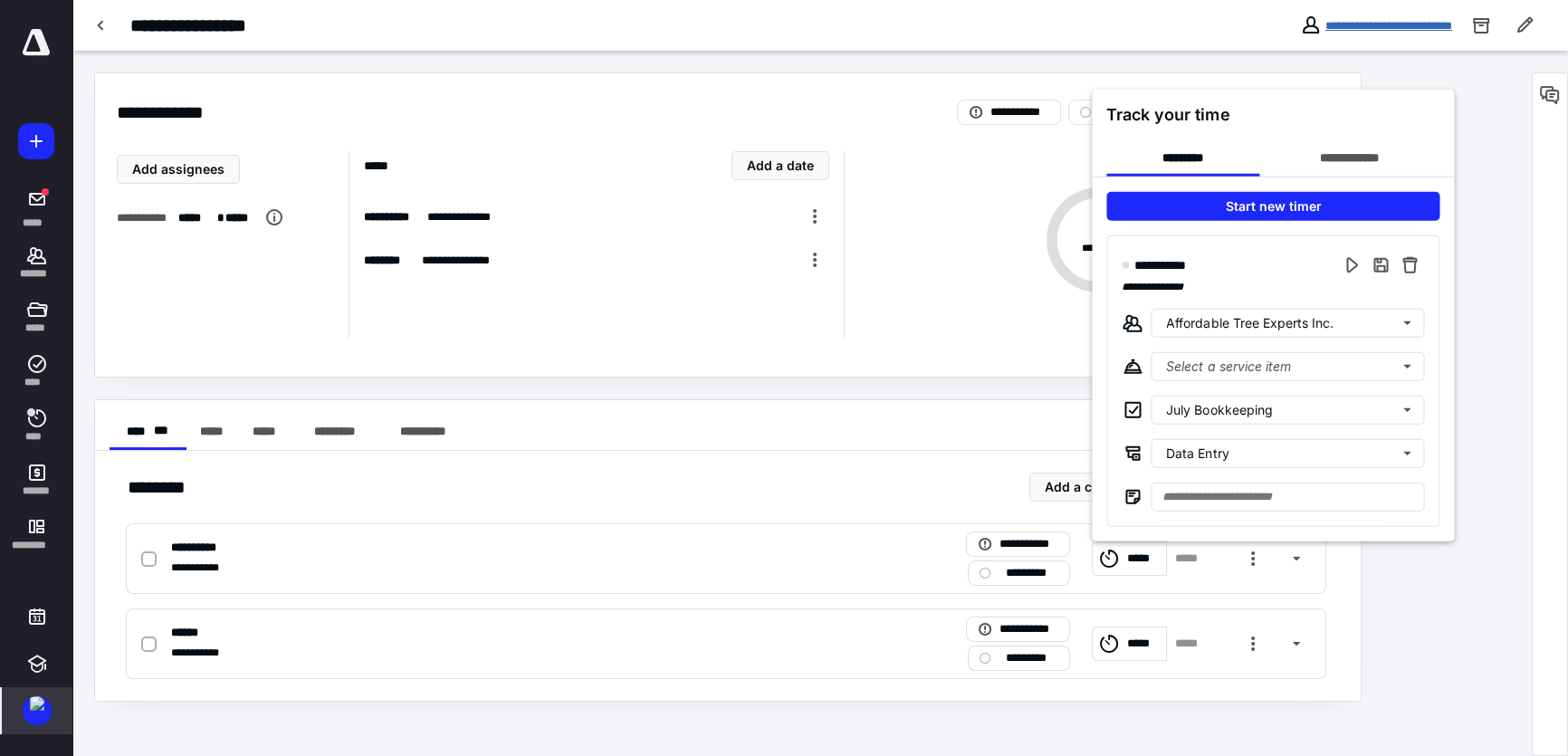 click at bounding box center (784, 378) 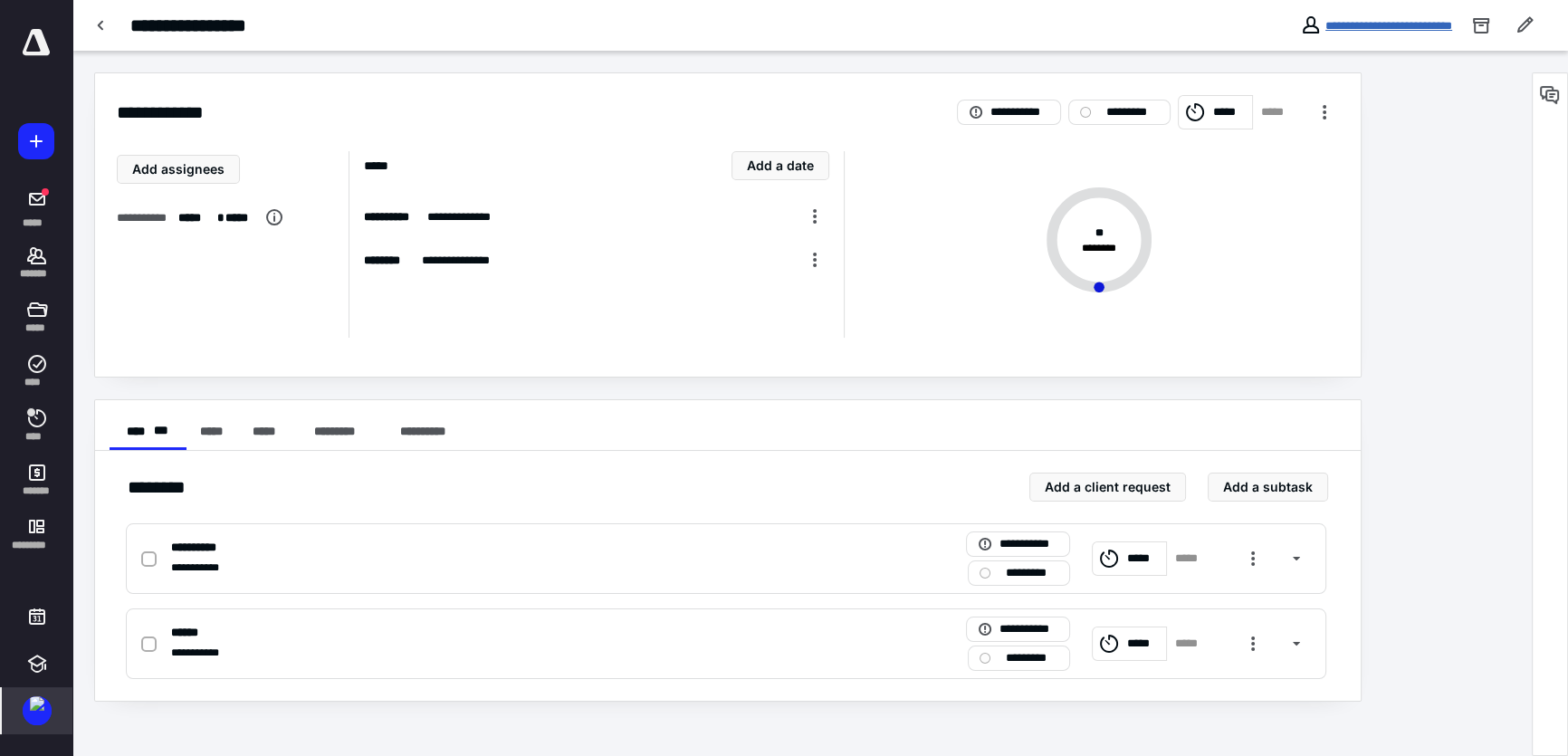 click on "**********" at bounding box center (1389, 25) 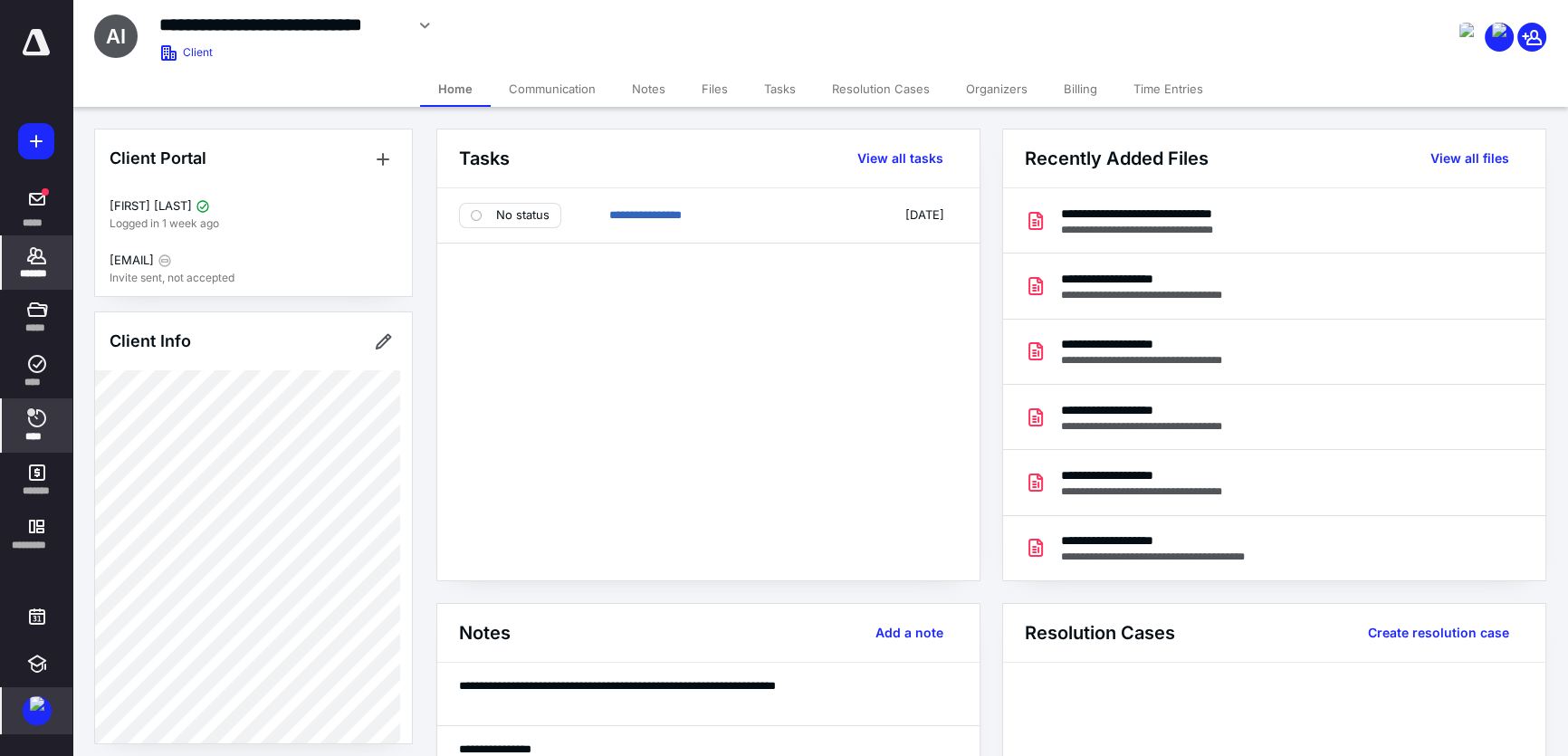 click 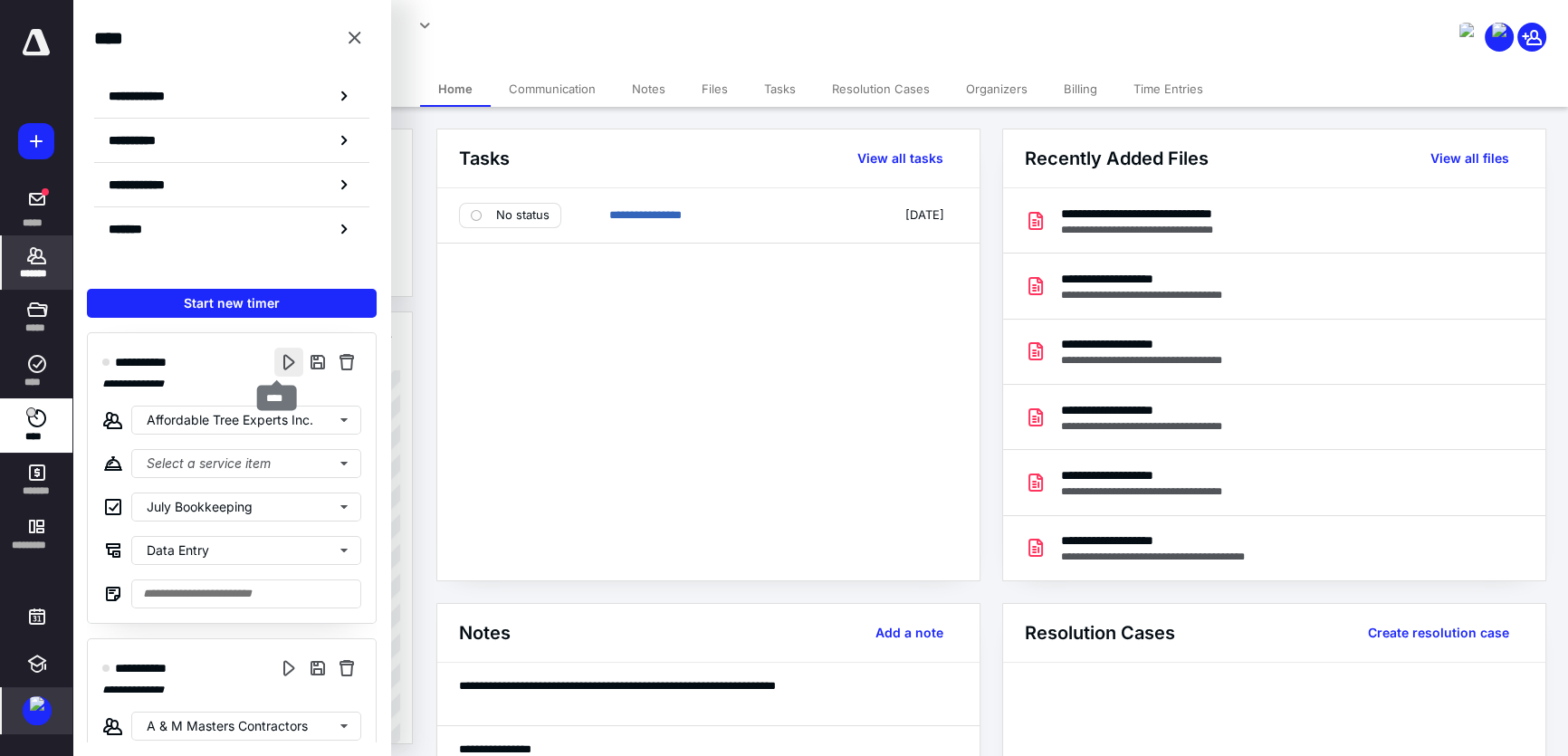 click at bounding box center [289, 362] 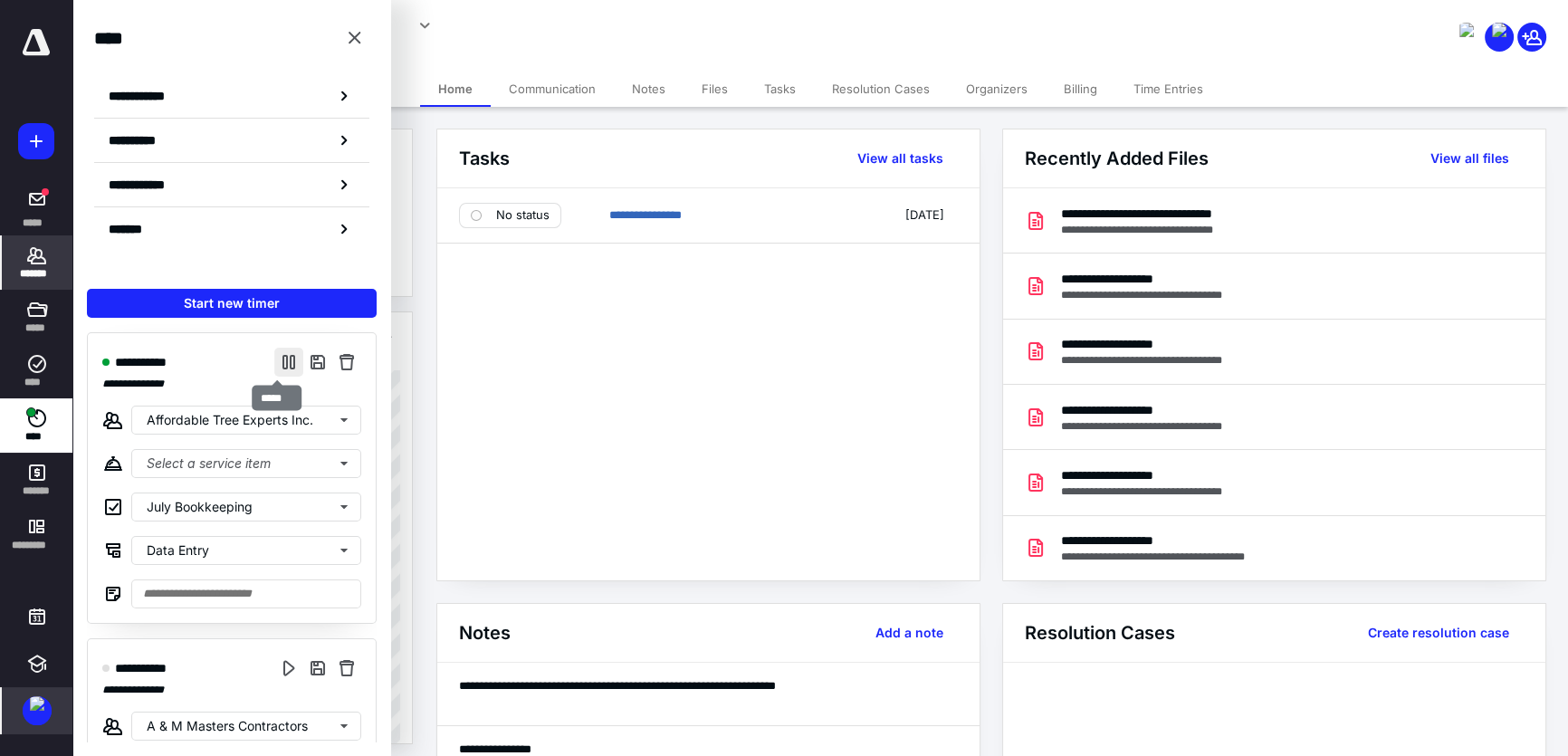 click at bounding box center [289, 362] 